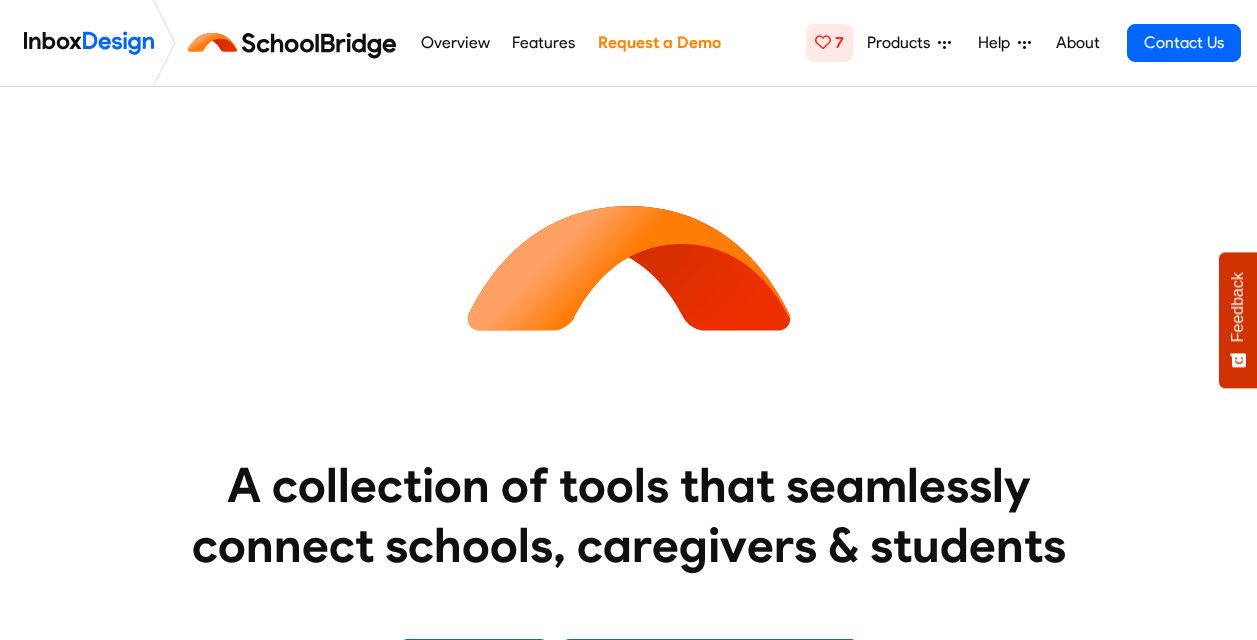 scroll, scrollTop: 0, scrollLeft: 0, axis: both 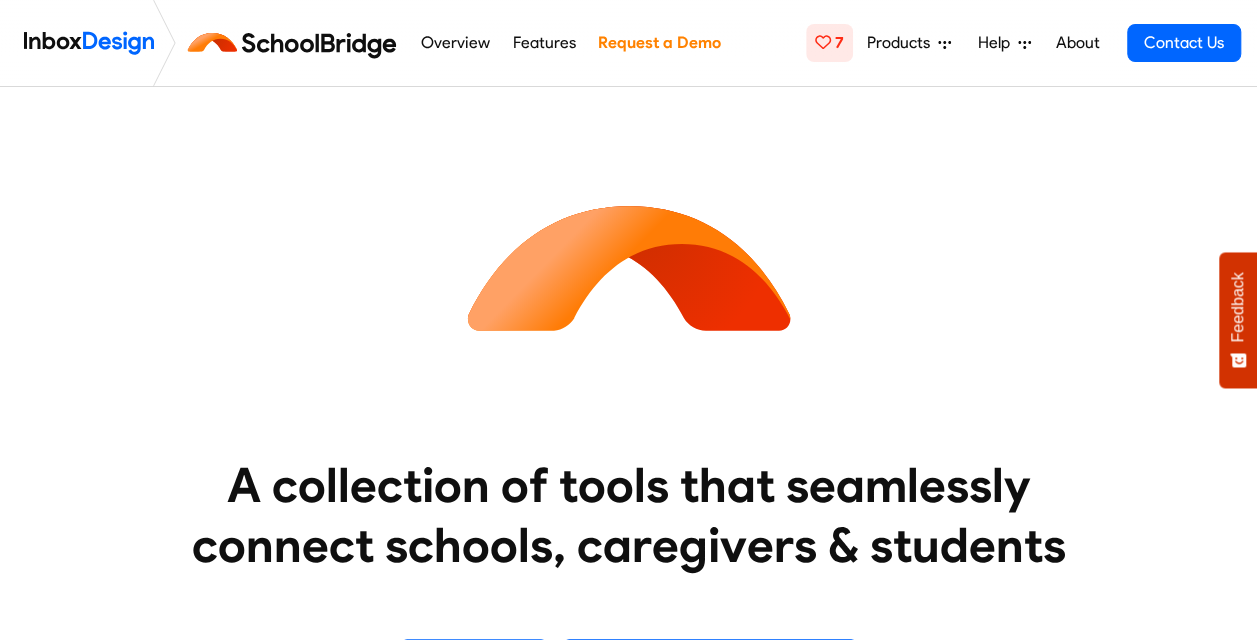 click on "Help" at bounding box center (902, 43) 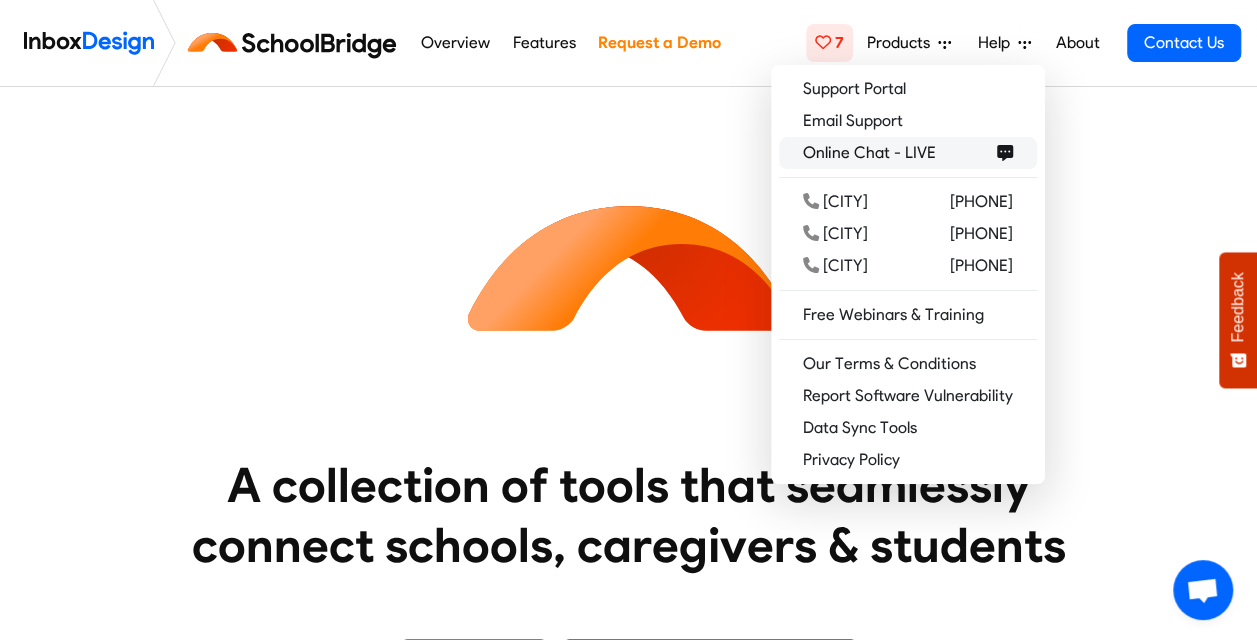 click on "Online Chat - LIVE" at bounding box center [908, 153] 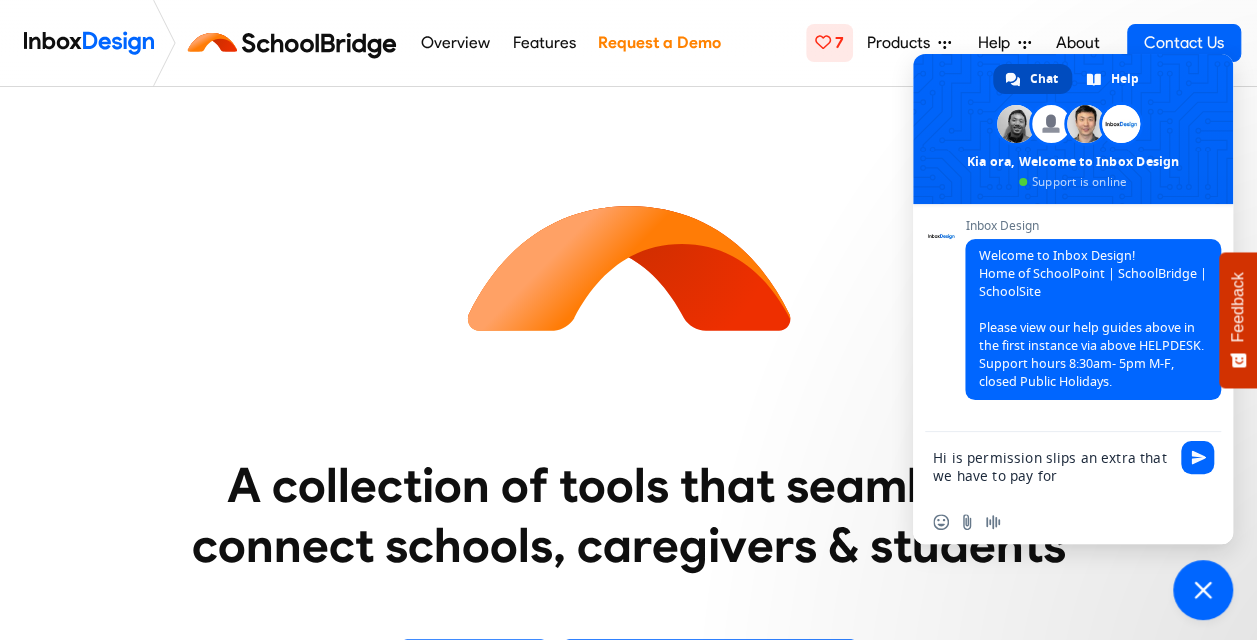 type on "Hi is permission slips an extra that we have to pay for?" 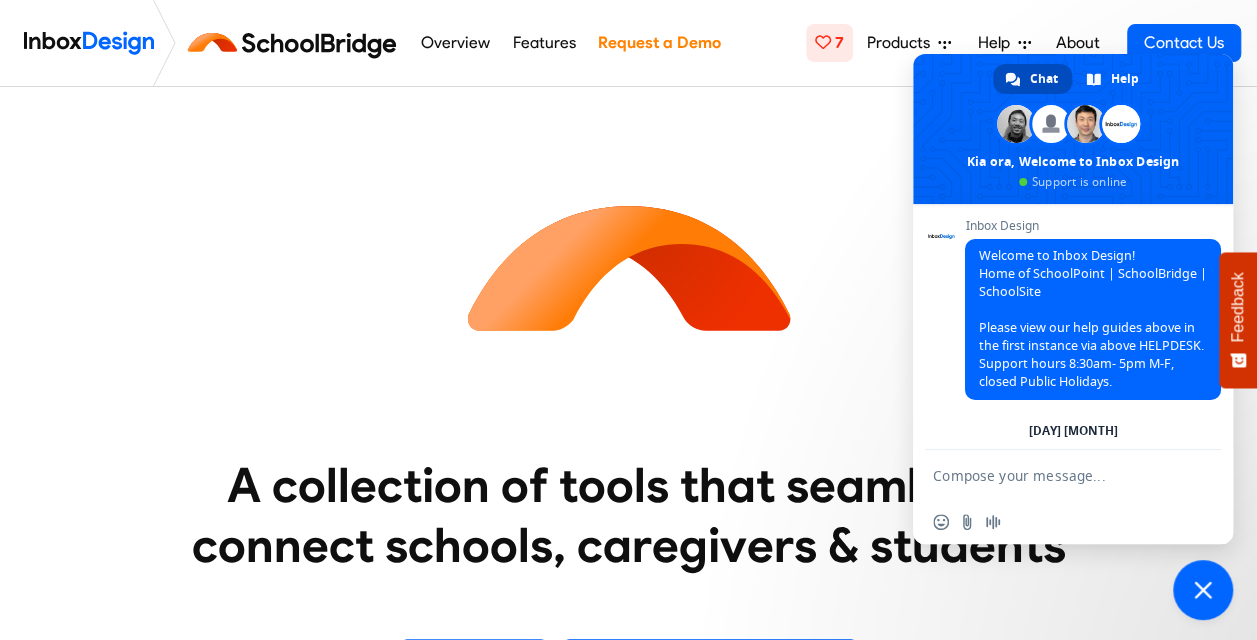 scroll, scrollTop: 124, scrollLeft: 0, axis: vertical 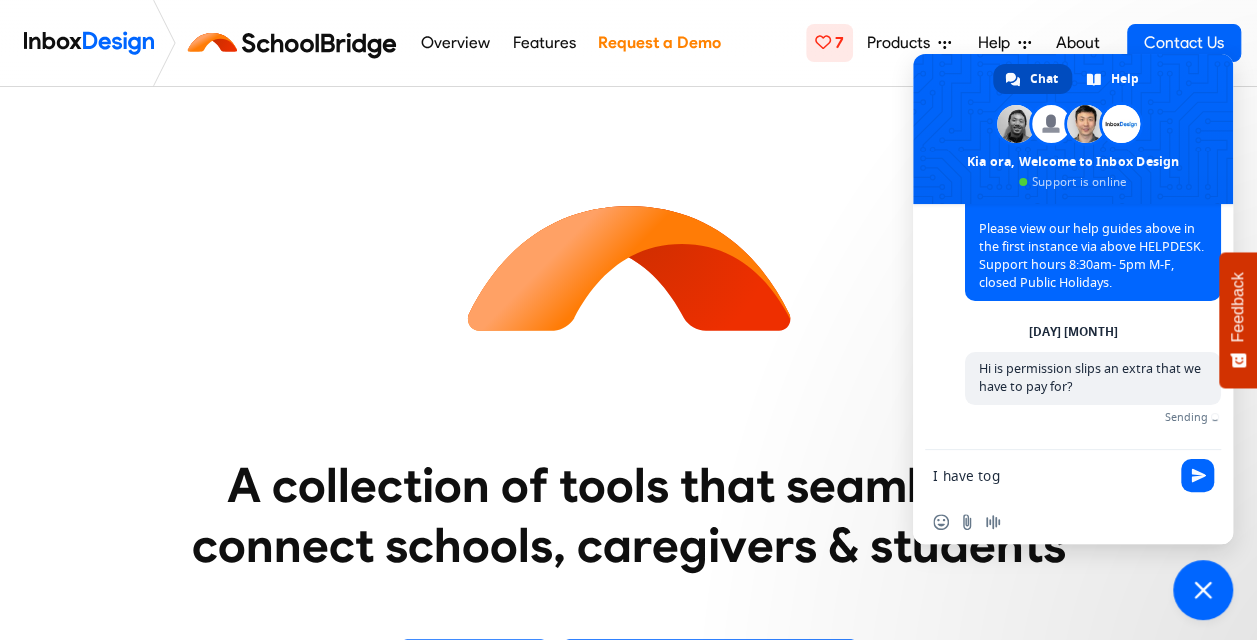 type on "I have tog" 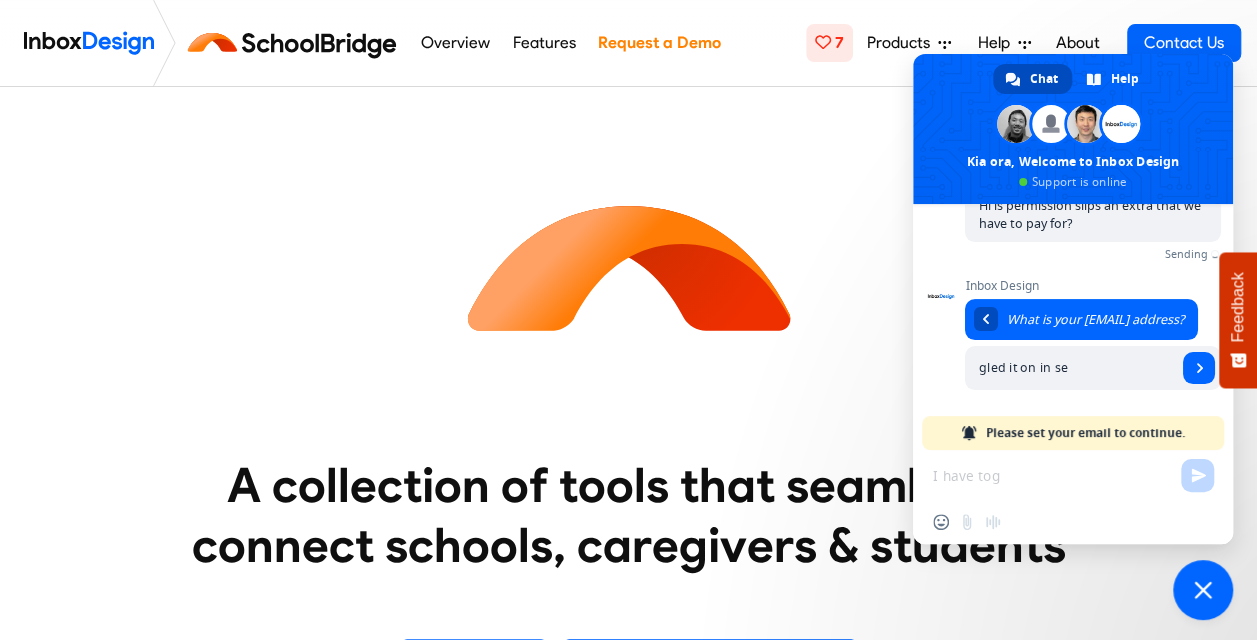scroll, scrollTop: 264, scrollLeft: 0, axis: vertical 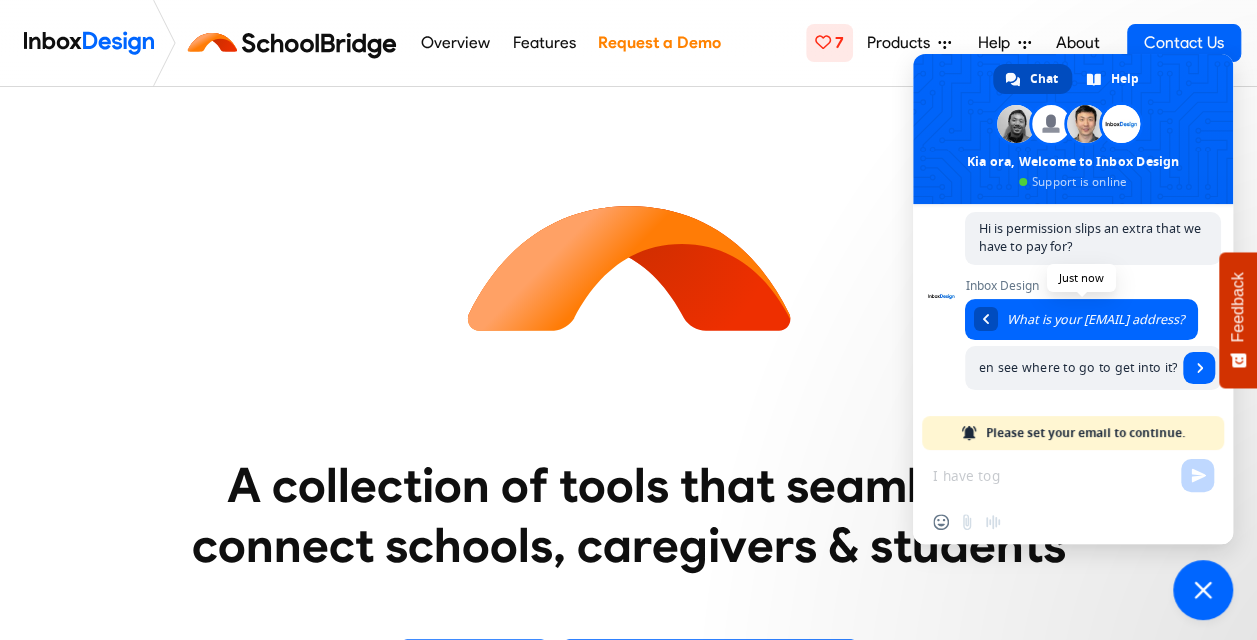 type on "gled it on in settings but can't then see where to go to get into it?" 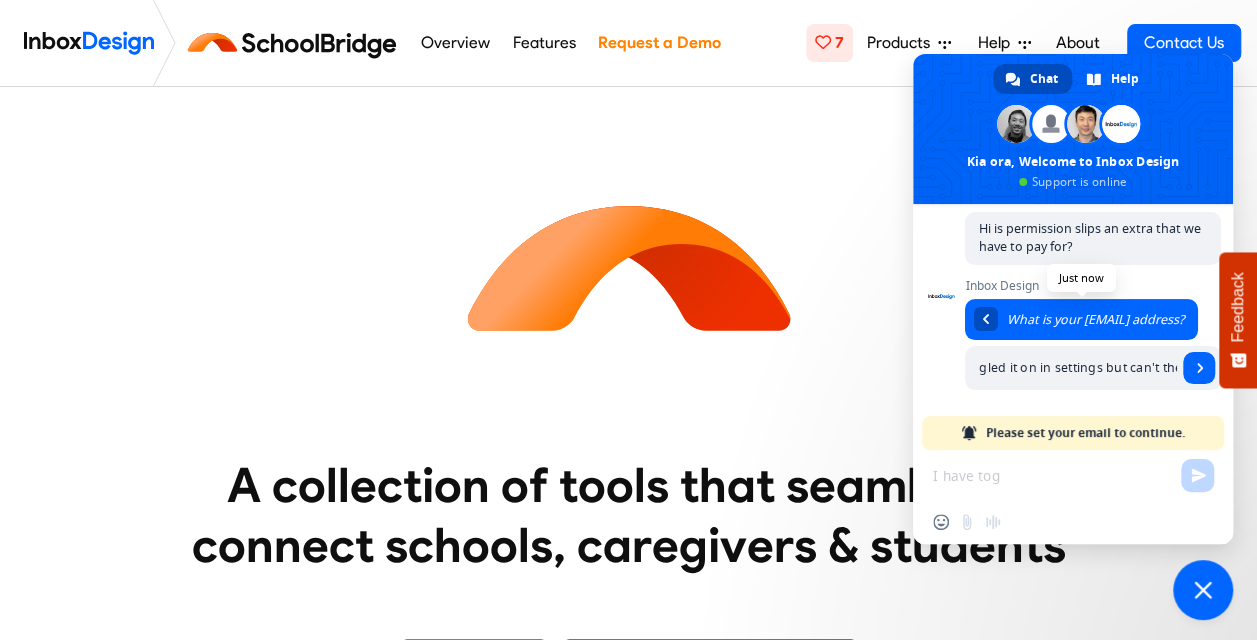 click on "What is your [EMAIL] address?" at bounding box center [1095, 319] 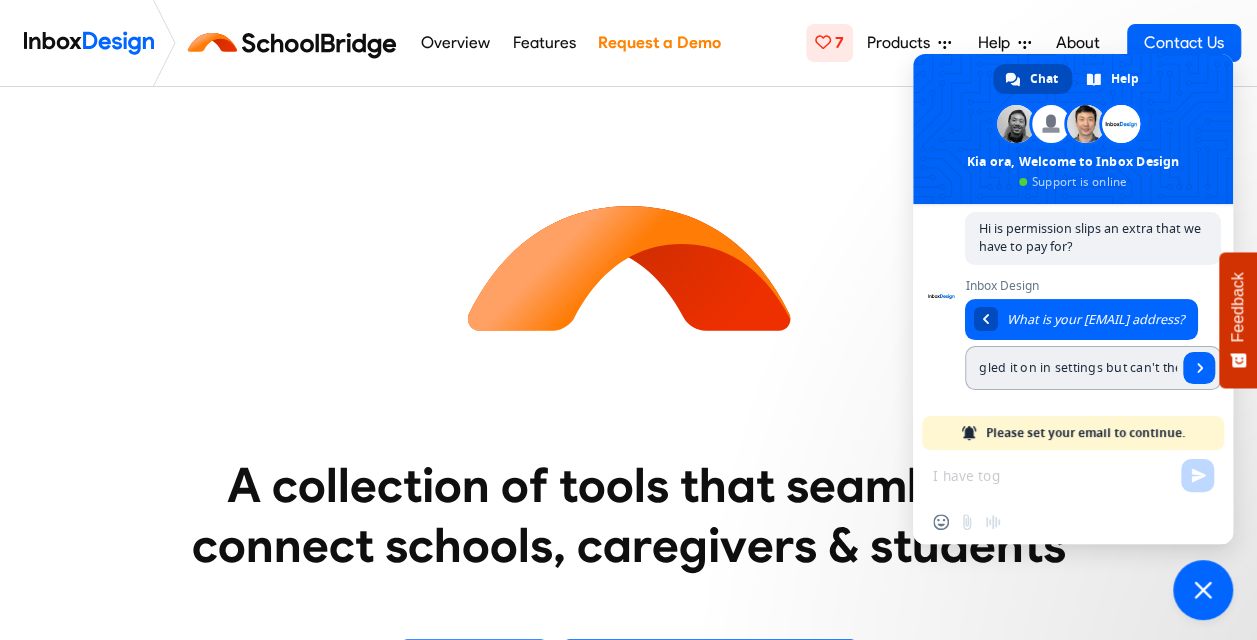 click on "gled it on in settings but can't then see where to go to get into it?" at bounding box center [1071, 368] 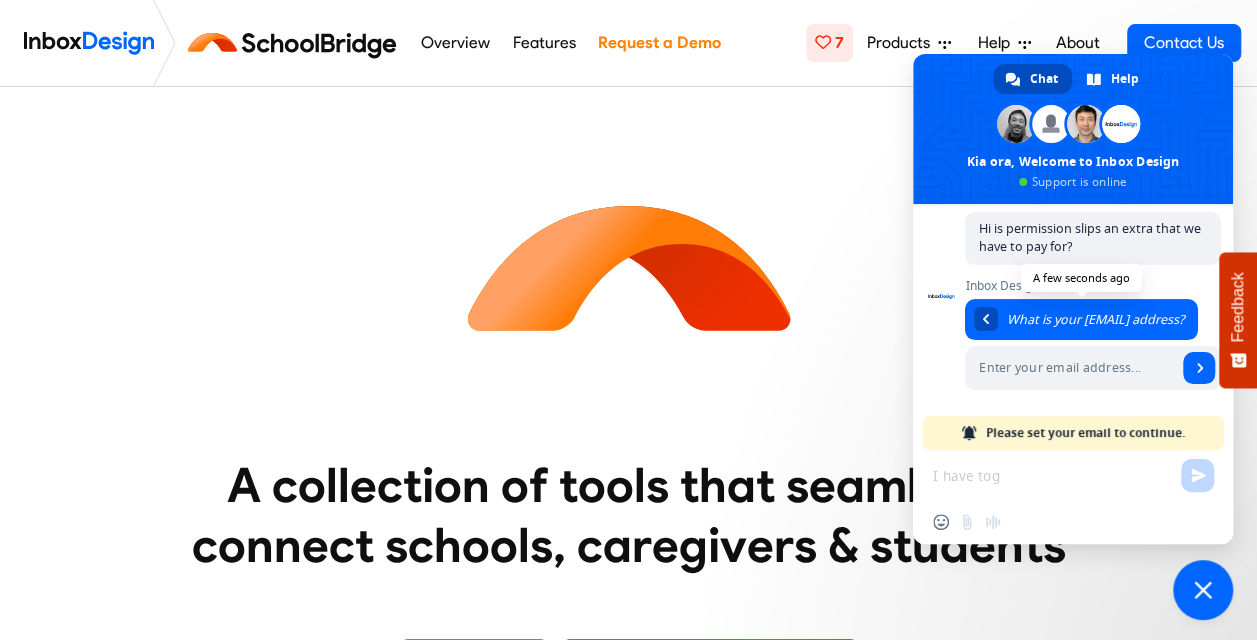 type 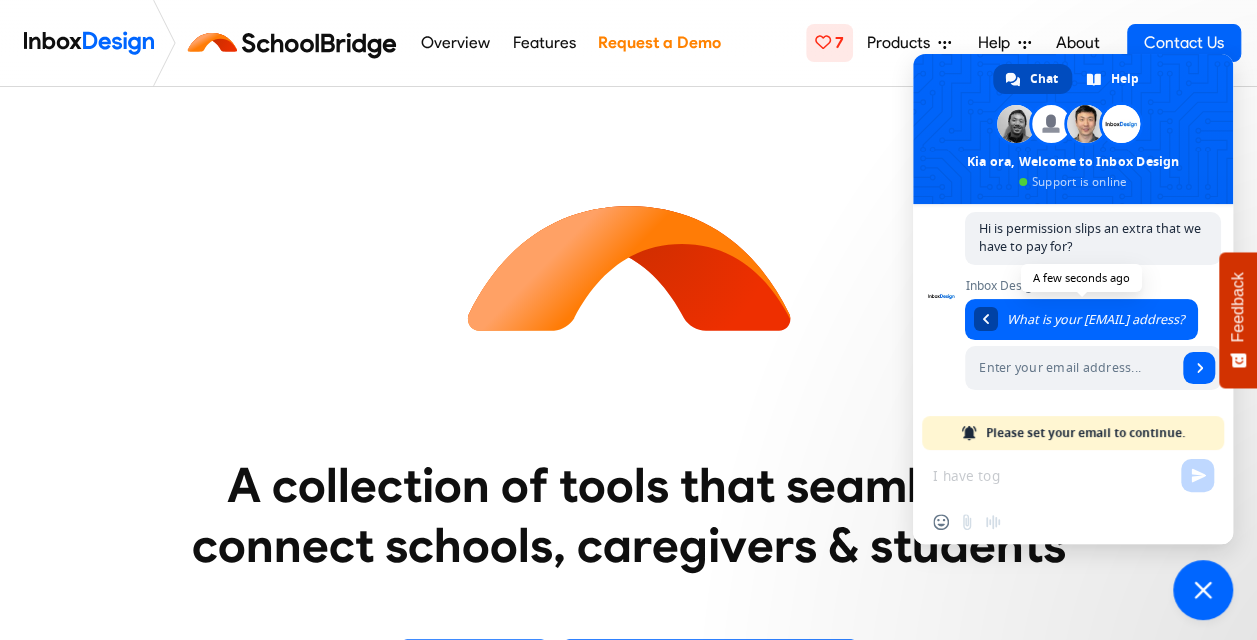 click at bounding box center [986, 319] 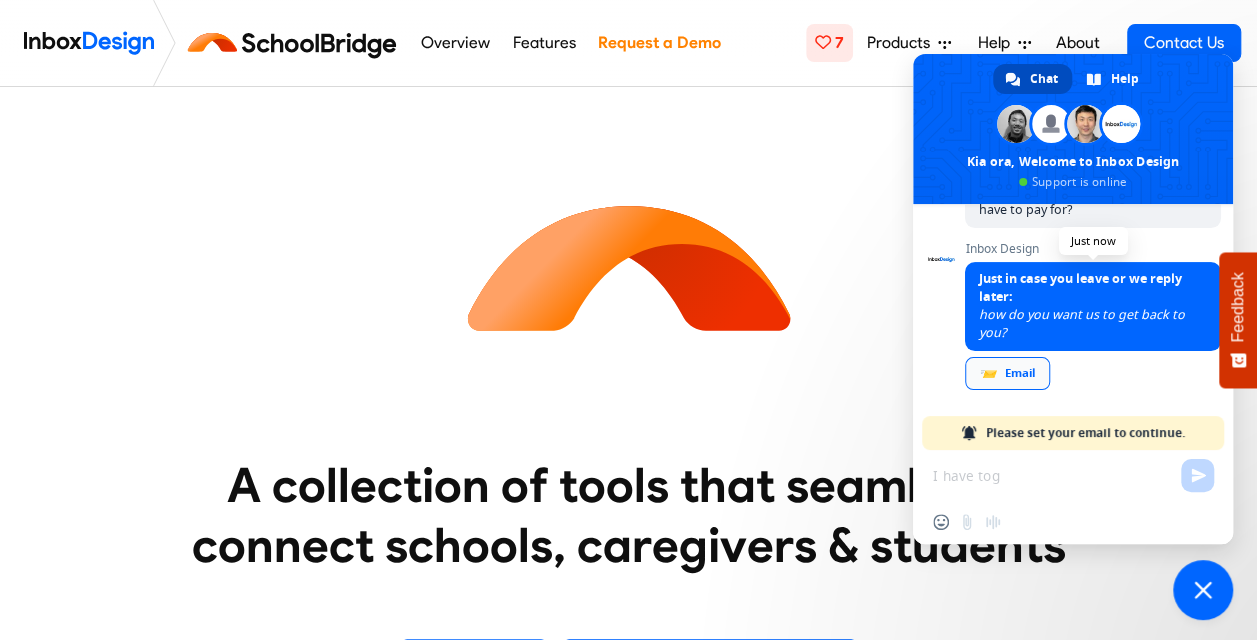 click on "📧 Email" at bounding box center [1007, 373] 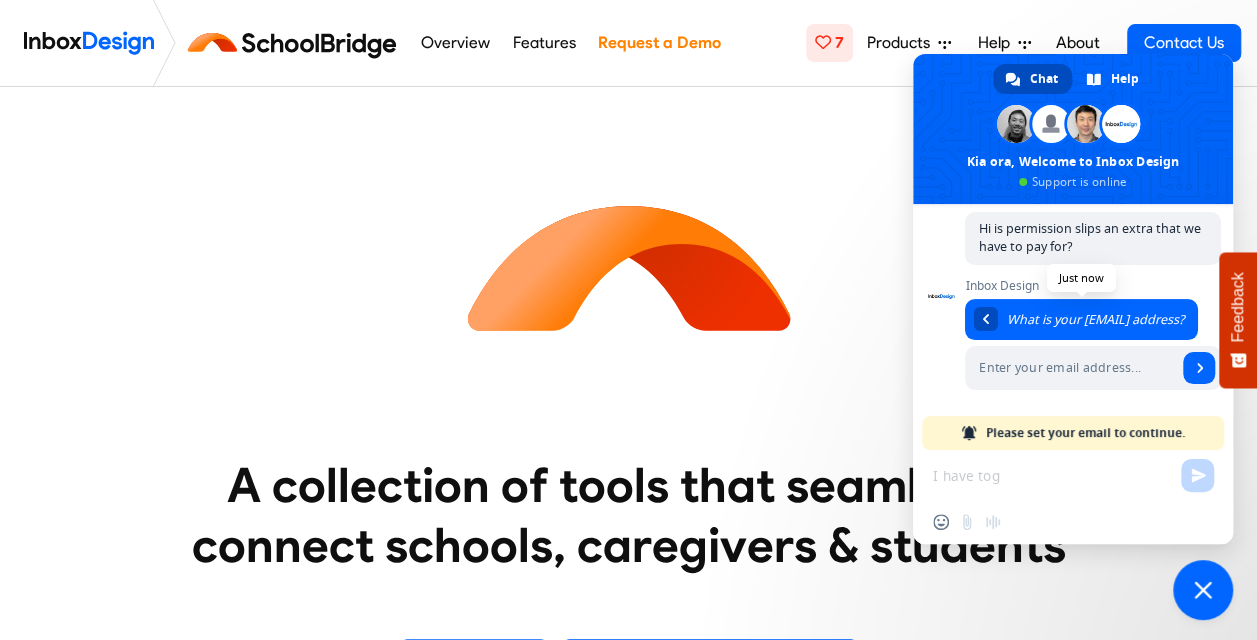 scroll, scrollTop: 264, scrollLeft: 0, axis: vertical 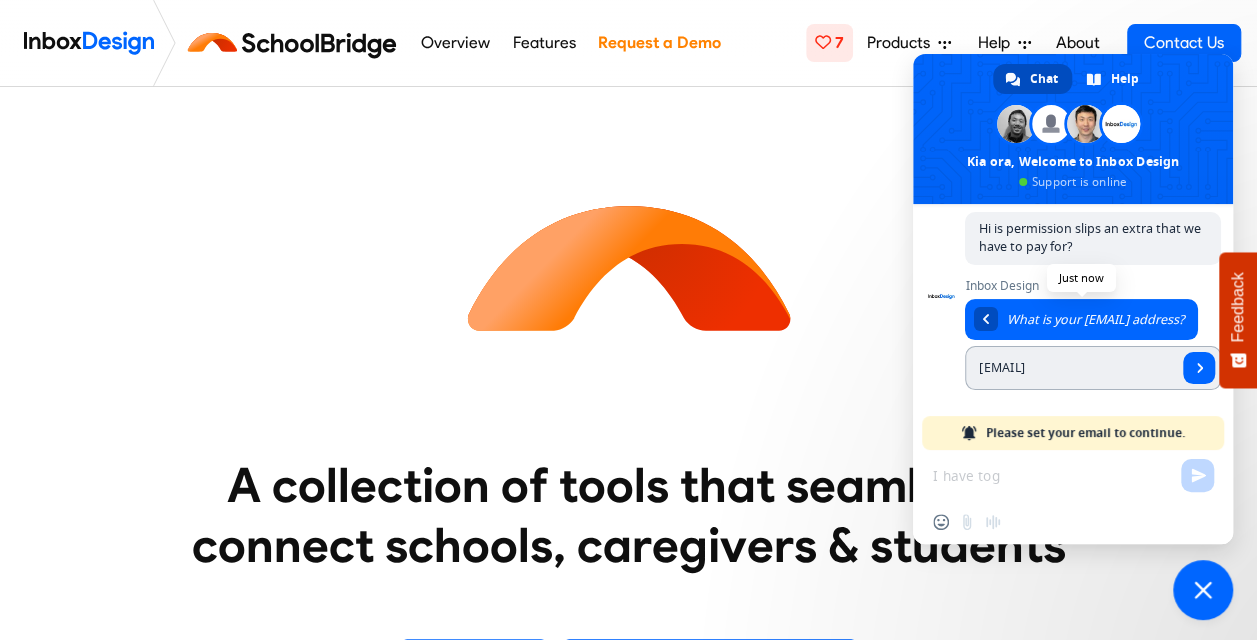 type on "jking@[EMAIL].school.nz" 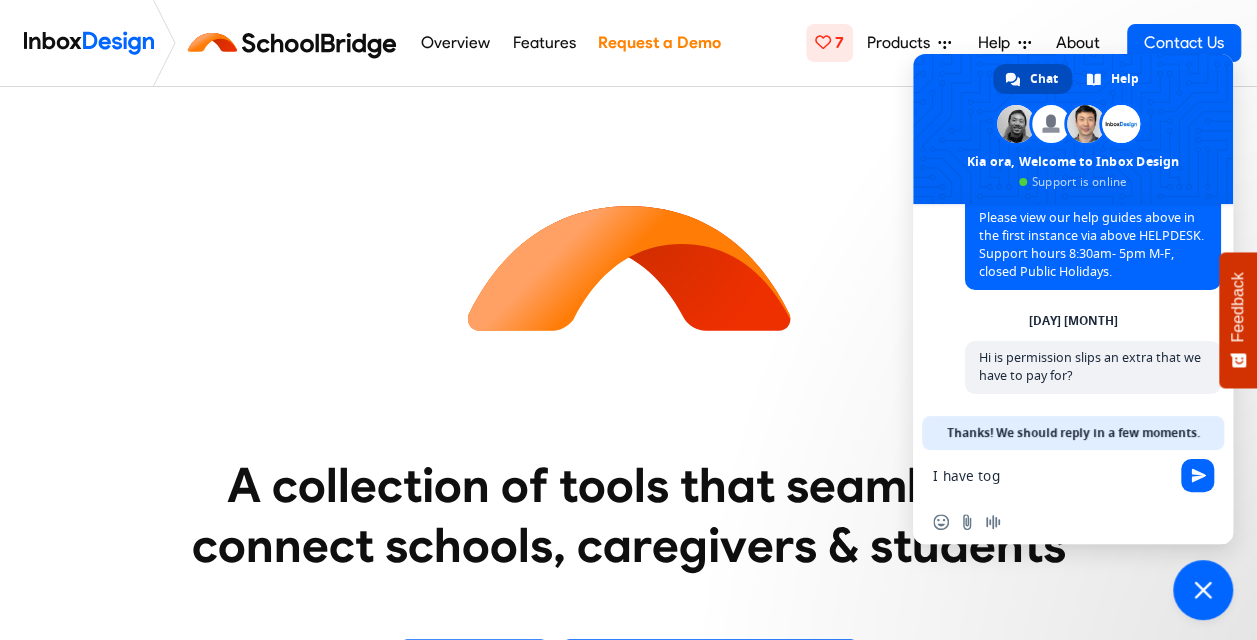 scroll, scrollTop: 135, scrollLeft: 0, axis: vertical 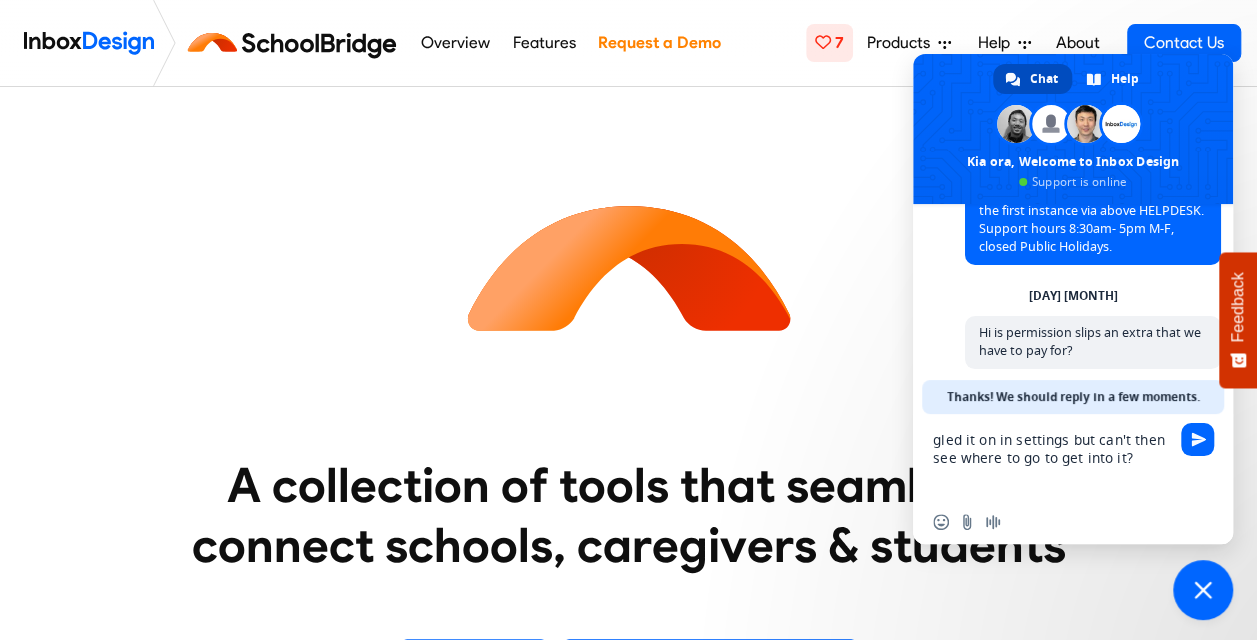 click on "gled it on in settings but can't then see where to go to get into it?" at bounding box center (1053, 457) 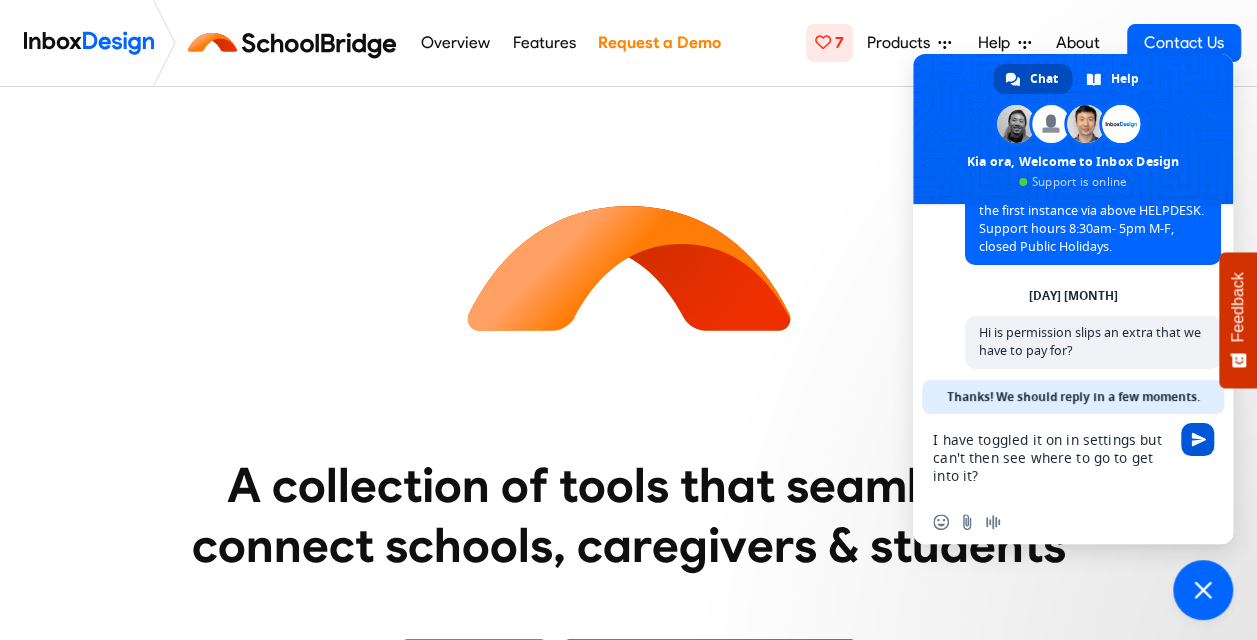 type on "I have toggled it on in settings but can't then see where to go to get into it?" 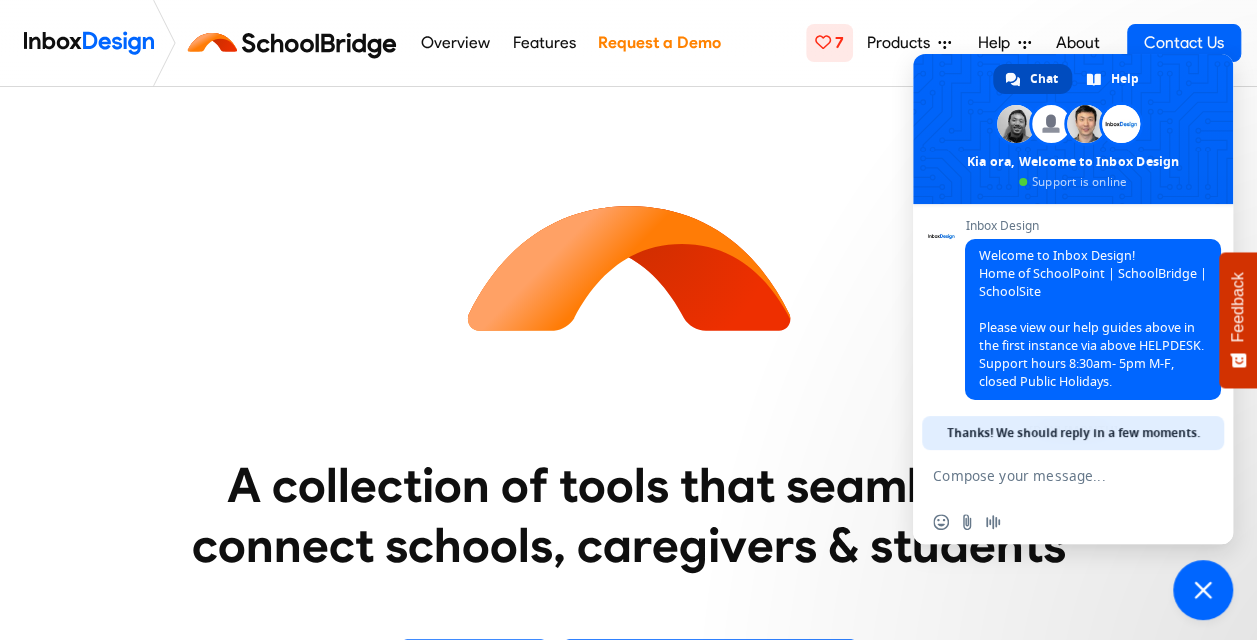 scroll, scrollTop: 214, scrollLeft: 0, axis: vertical 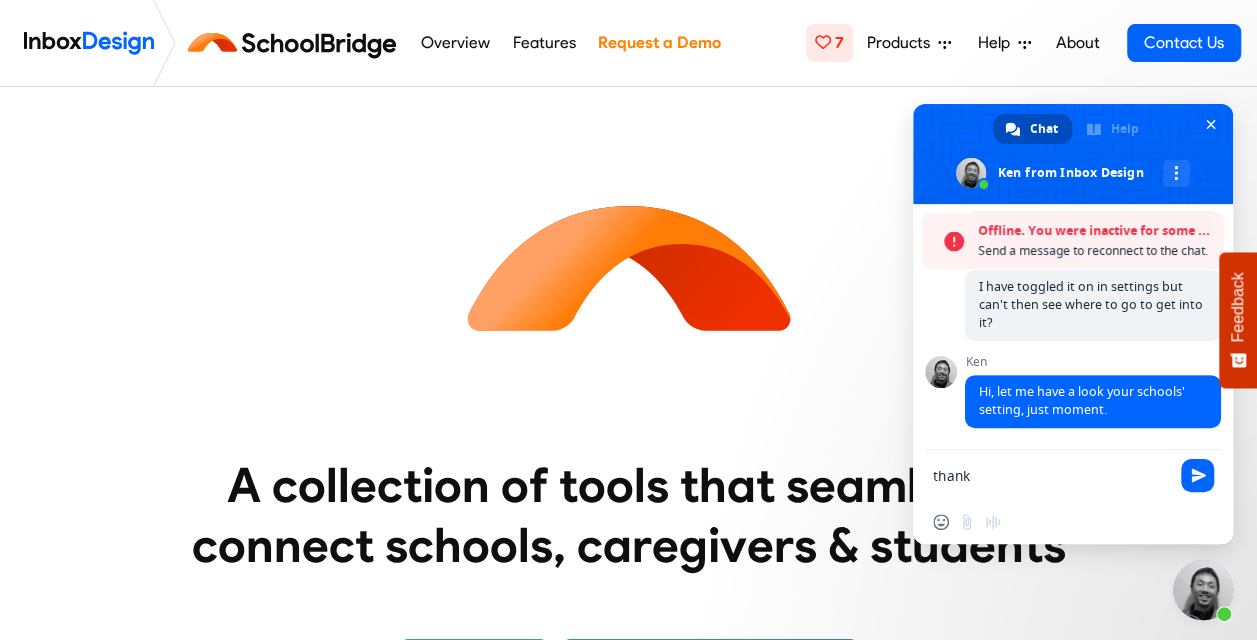 type on "thanks" 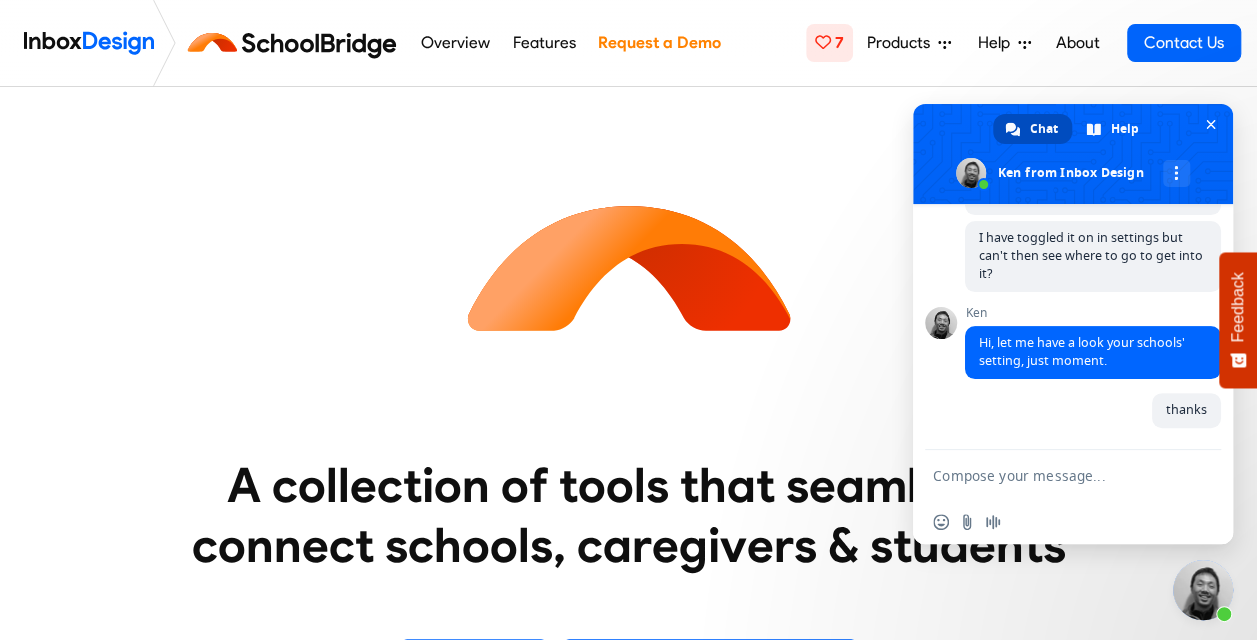 scroll, scrollTop: 318, scrollLeft: 0, axis: vertical 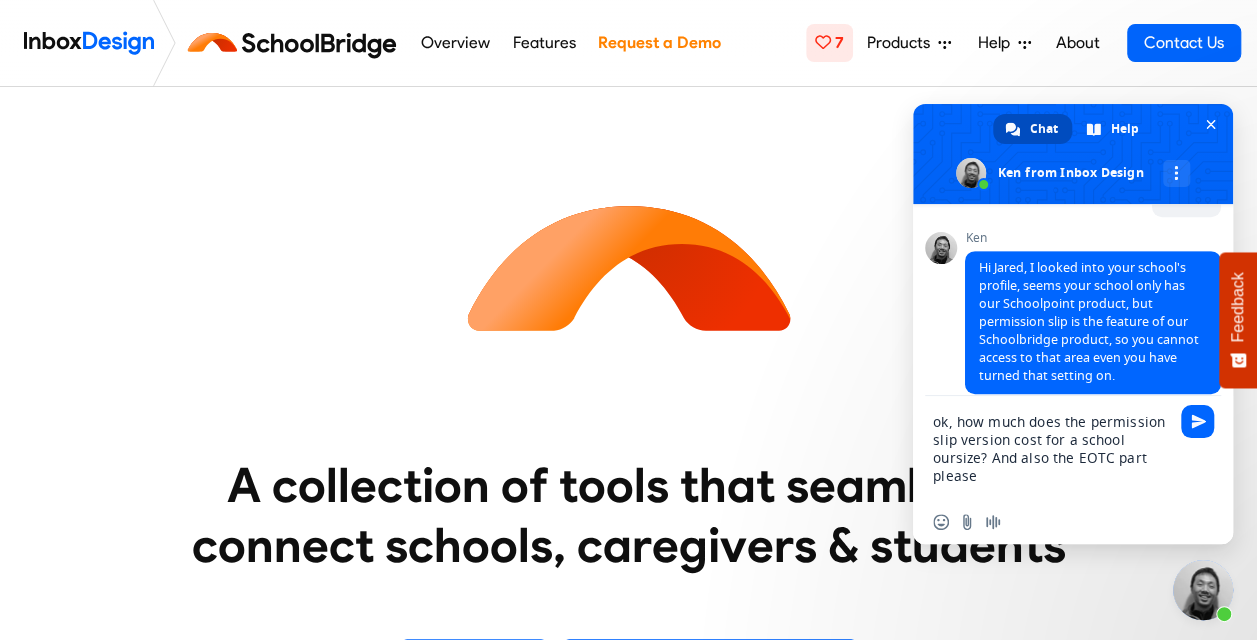 type on "ok, how much does the permission slip version cost for a school oursize? And also the EOTC part please?" 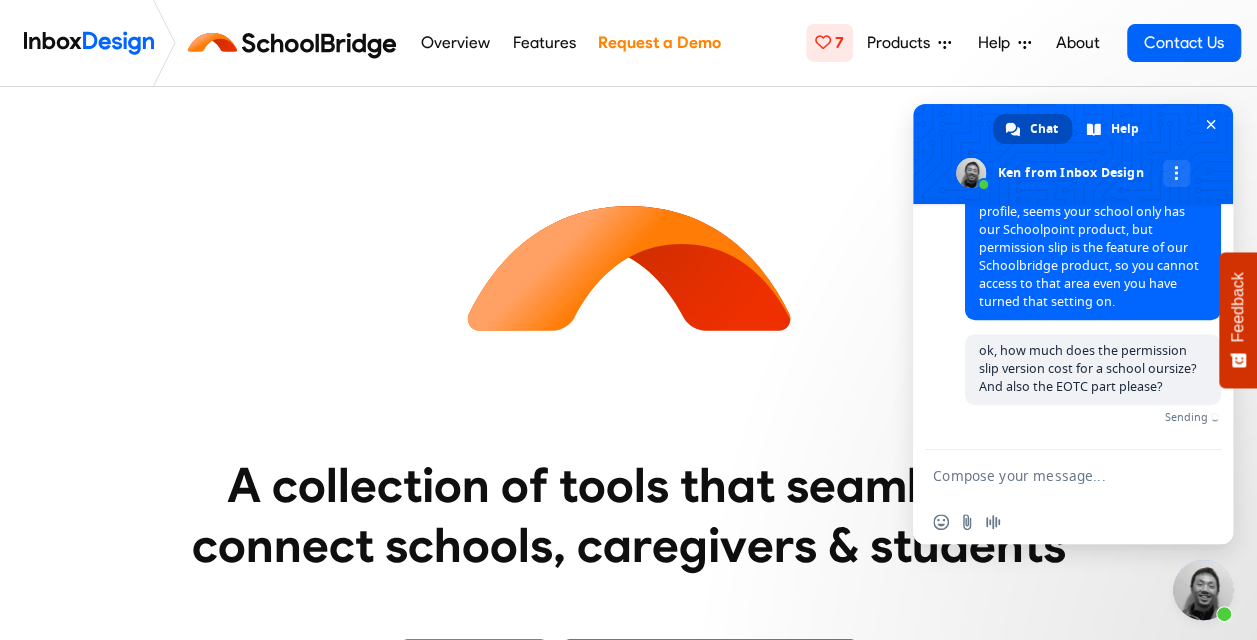 scroll, scrollTop: 605, scrollLeft: 0, axis: vertical 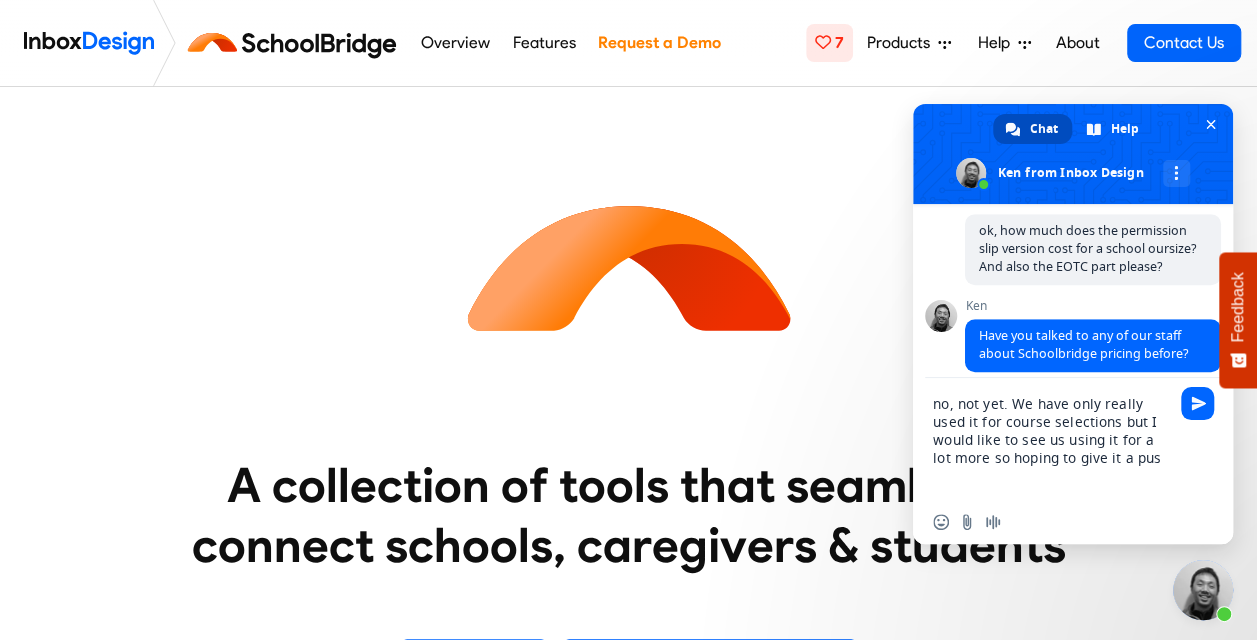 type on "no, not yet. We have only really used it for course selections but I would like to see us using it for a lot more so hoping to give it a push" 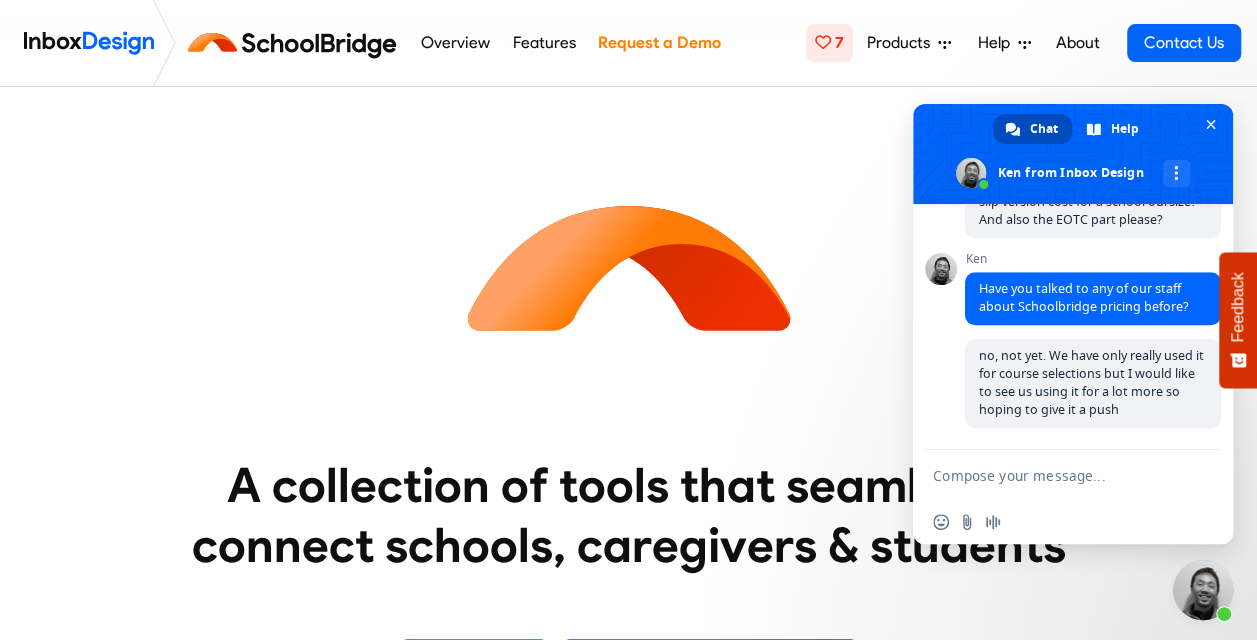 scroll, scrollTop: 799, scrollLeft: 0, axis: vertical 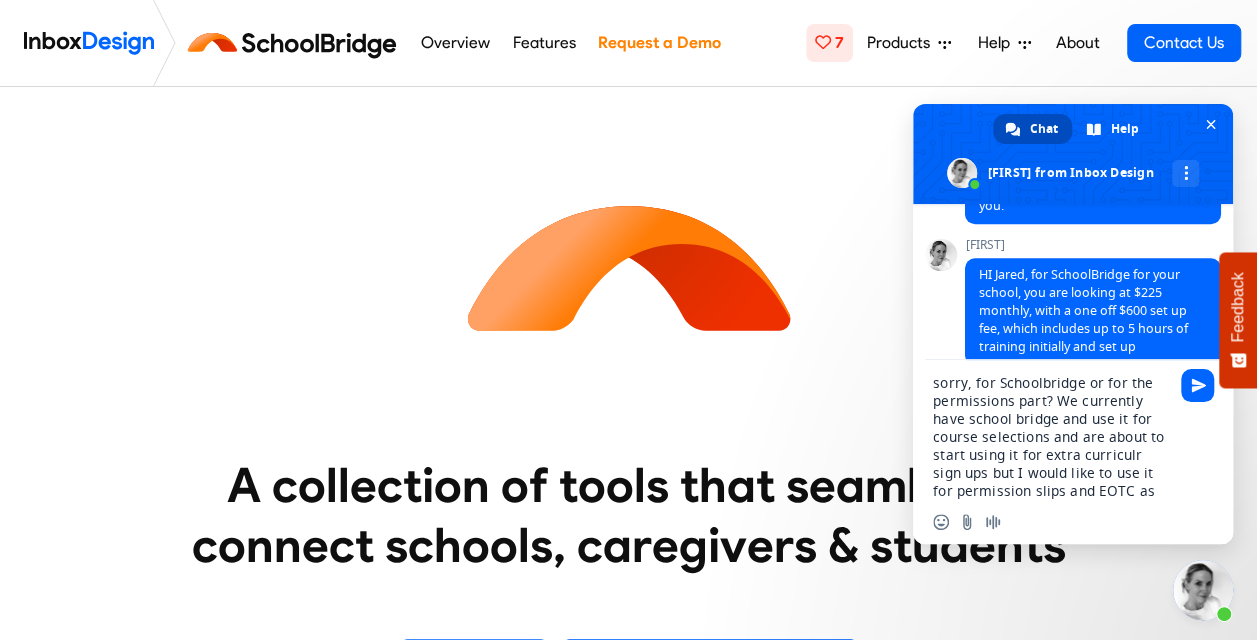 type on "sorry, for Schoolbridge or for the permissions part? We currently have school bridge and use it for course selections and are about to start using it for extra curriculr sign ups but I would like to use it for permission slips and EOTC as well" 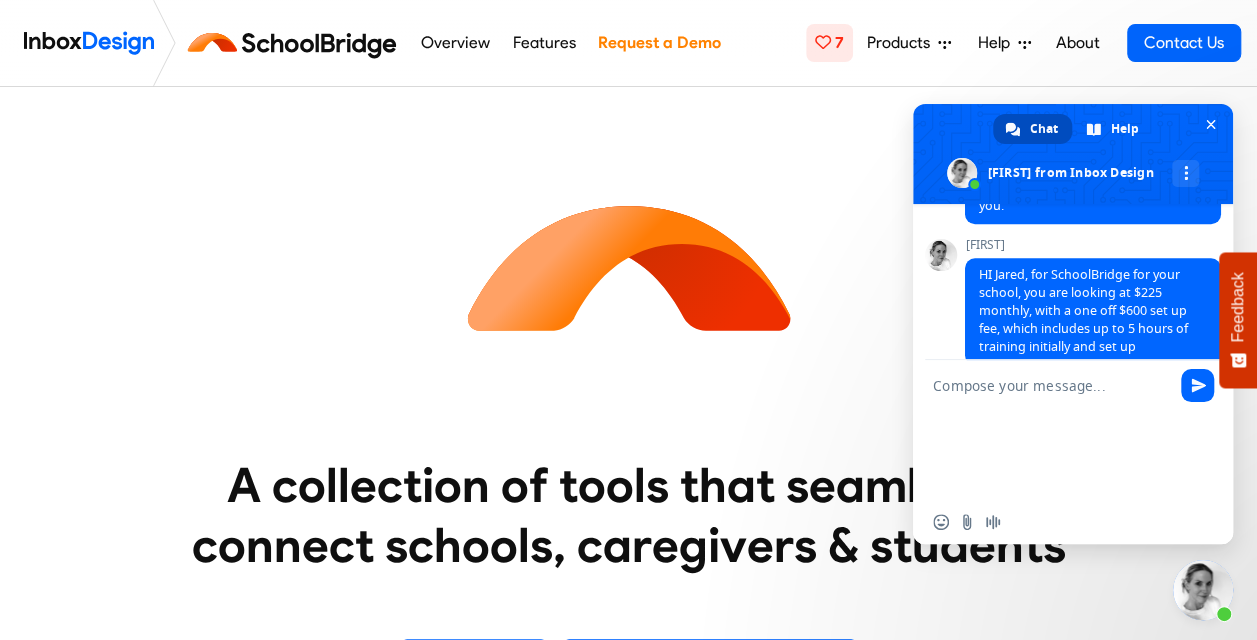 scroll, scrollTop: 1235, scrollLeft: 0, axis: vertical 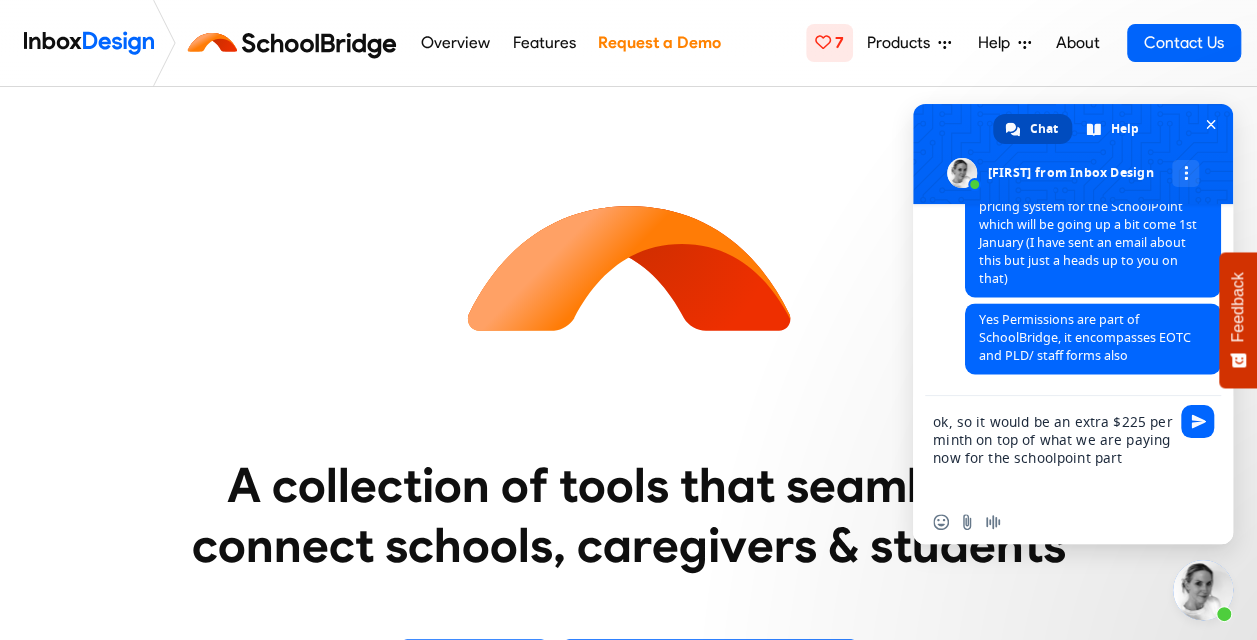click on "ok, so it would be an extra $225 per minth on top of what we are paying now for the schoolpoint part" at bounding box center (1053, 448) 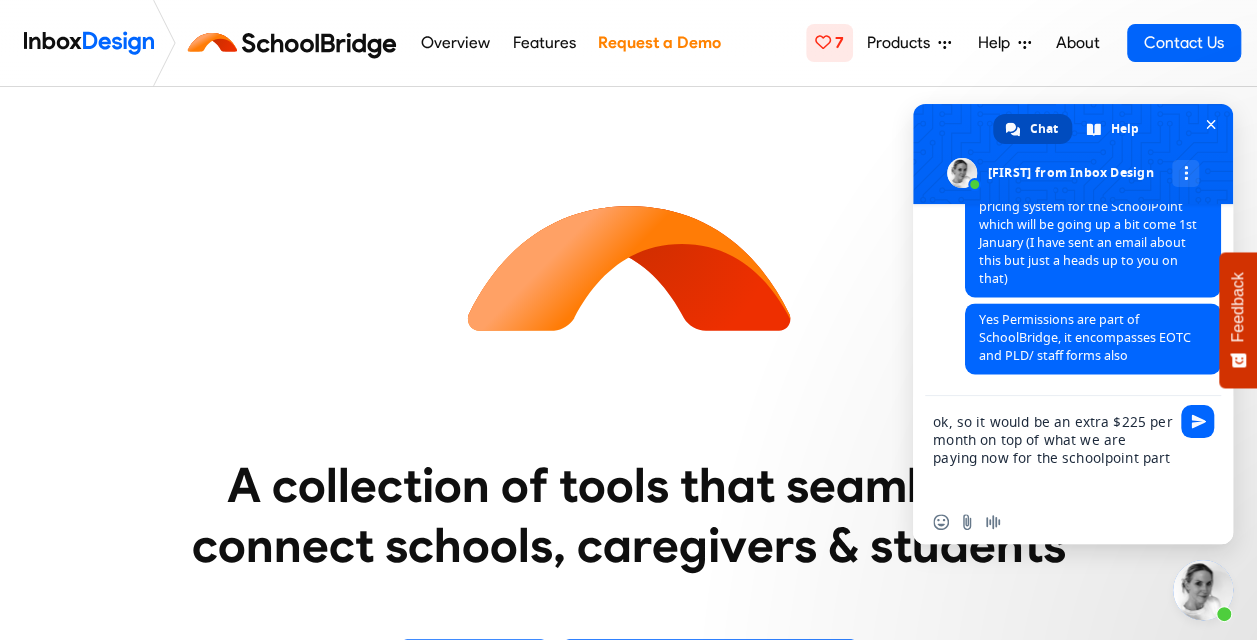 click on "ok, so it would be an extra $225 per month on top of what we are paying now for the schoolpoint part" at bounding box center [1053, 448] 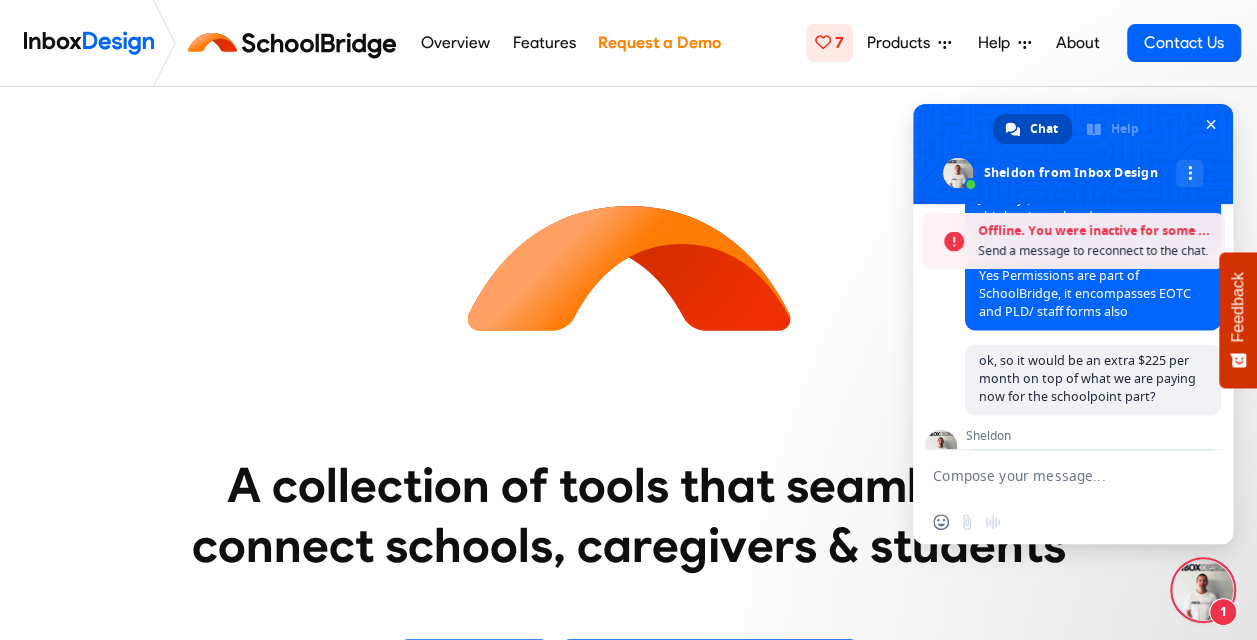 scroll, scrollTop: 1760, scrollLeft: 0, axis: vertical 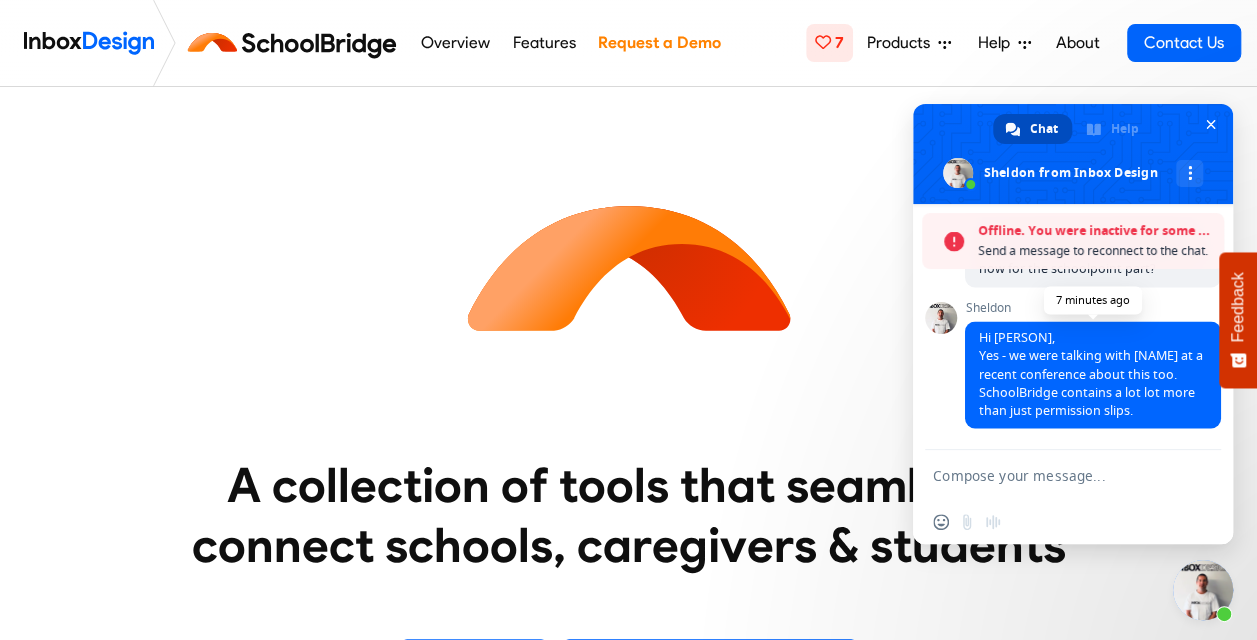 click on "Hi [FIRST], Yes - we were talking with Bevan T at a recent conference about this too. SchoolBridge contains a lot lot more than just permission slips." at bounding box center (1091, 373) 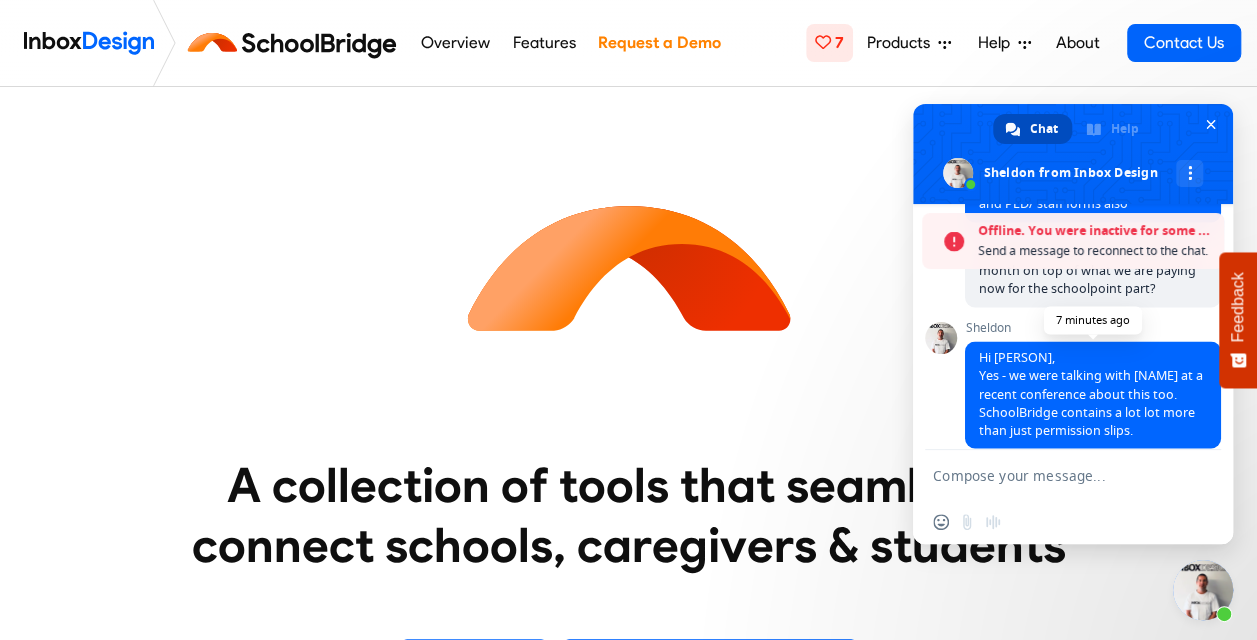 scroll, scrollTop: 1825, scrollLeft: 0, axis: vertical 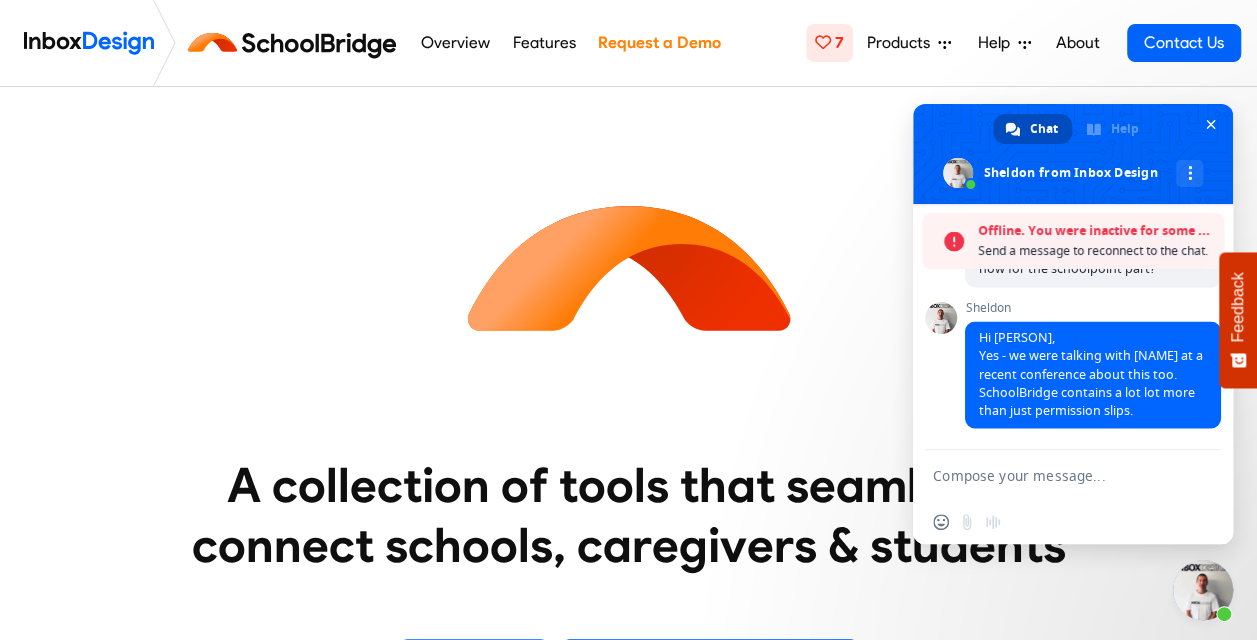 click at bounding box center (1053, 475) 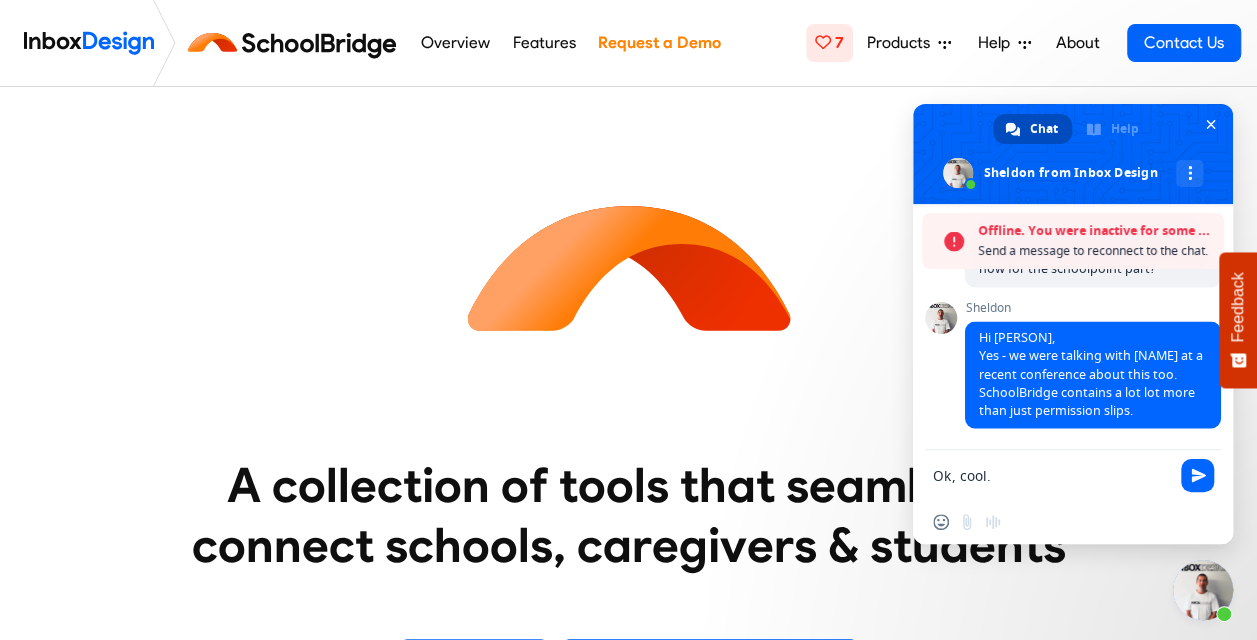 scroll, scrollTop: 1760, scrollLeft: 0, axis: vertical 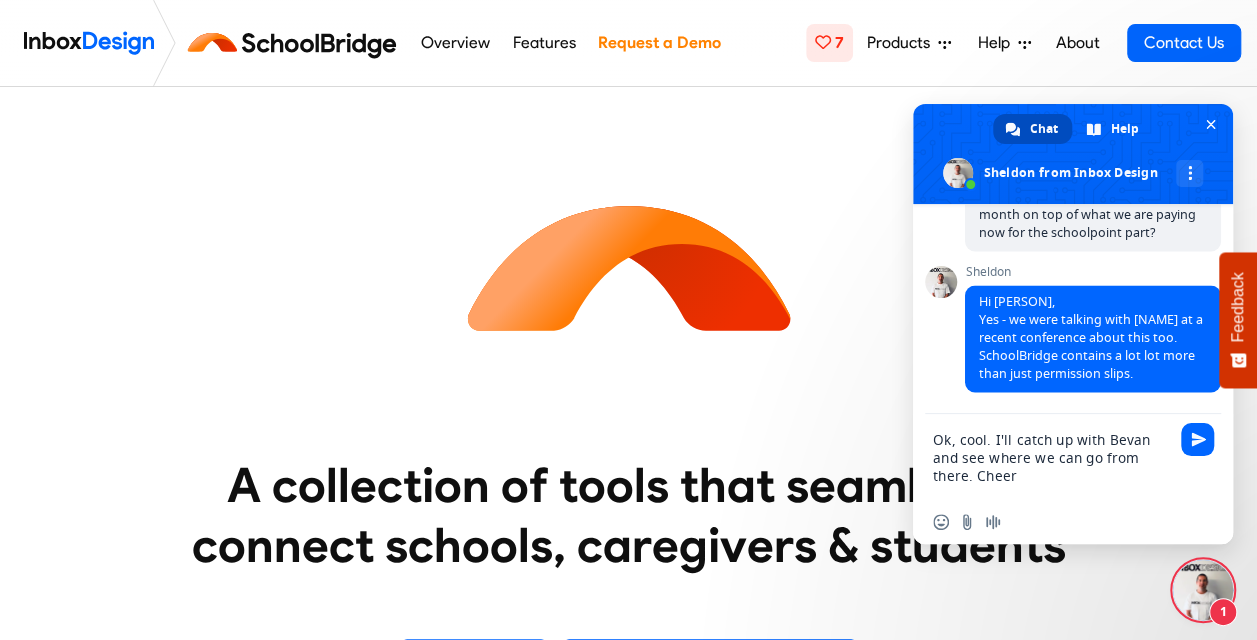 type on "Ok, cool. I'll catch up with Bevan and see where we can go from there. Cheers" 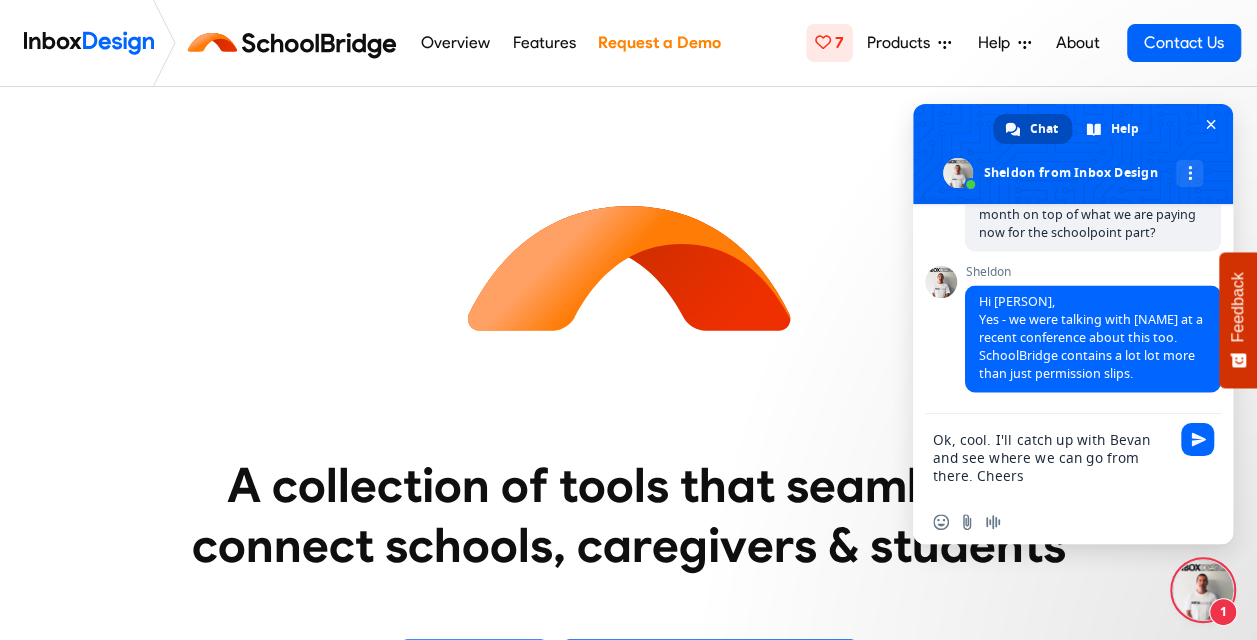 type 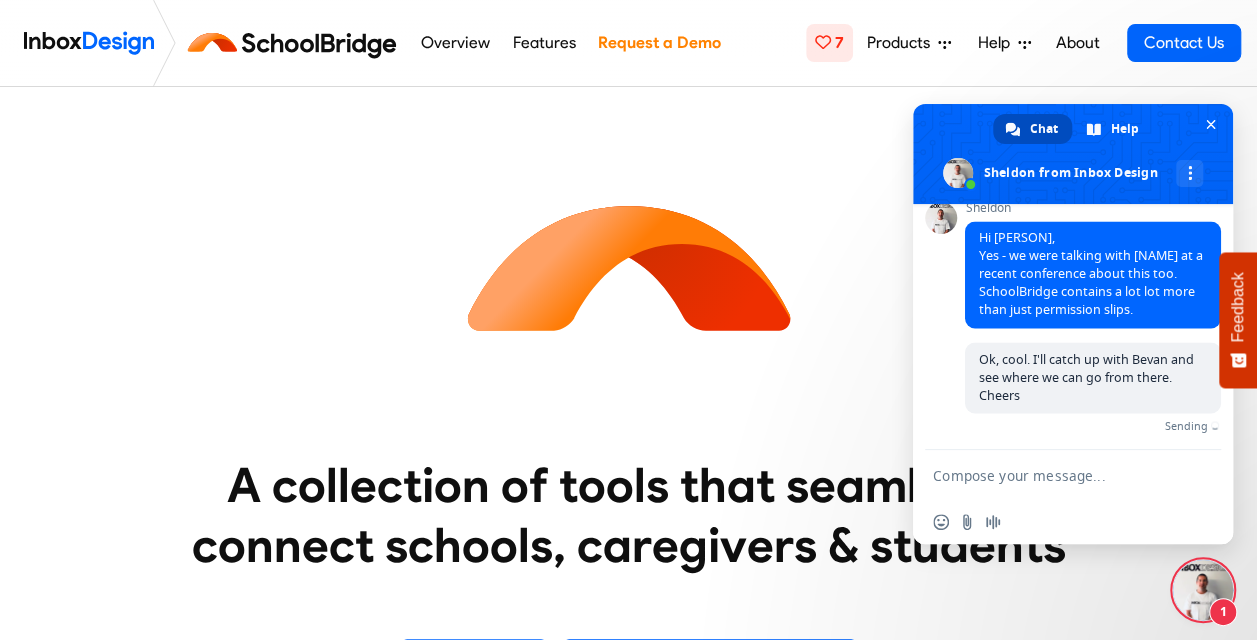 scroll, scrollTop: 1870, scrollLeft: 0, axis: vertical 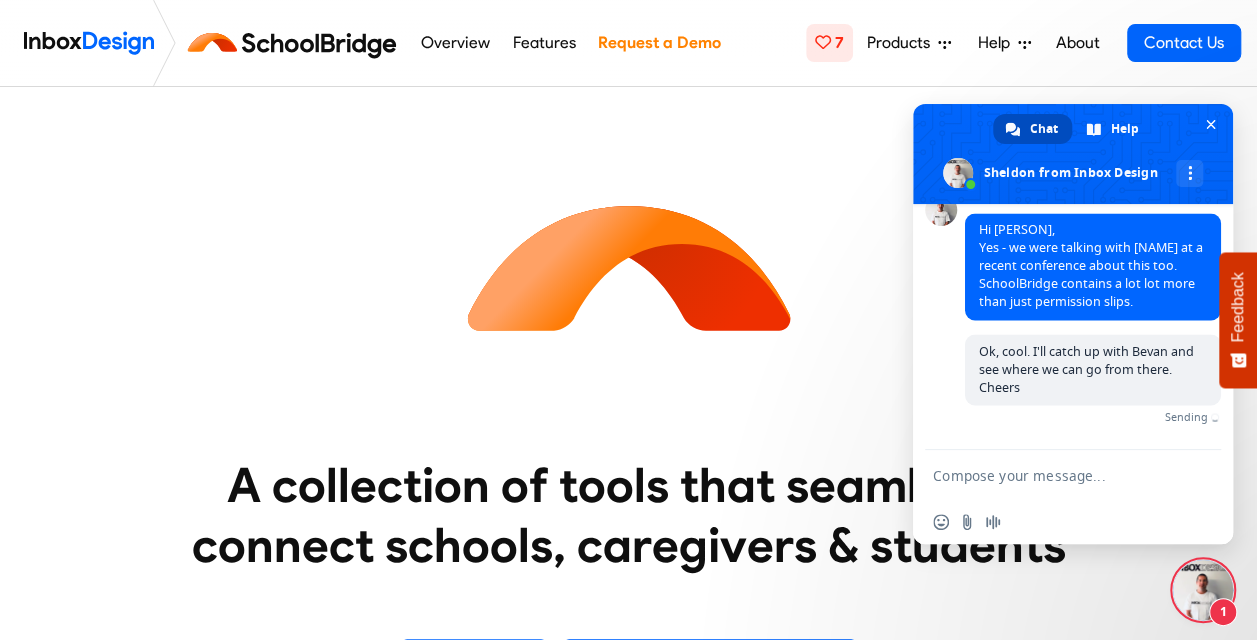 click at bounding box center [1203, 590] 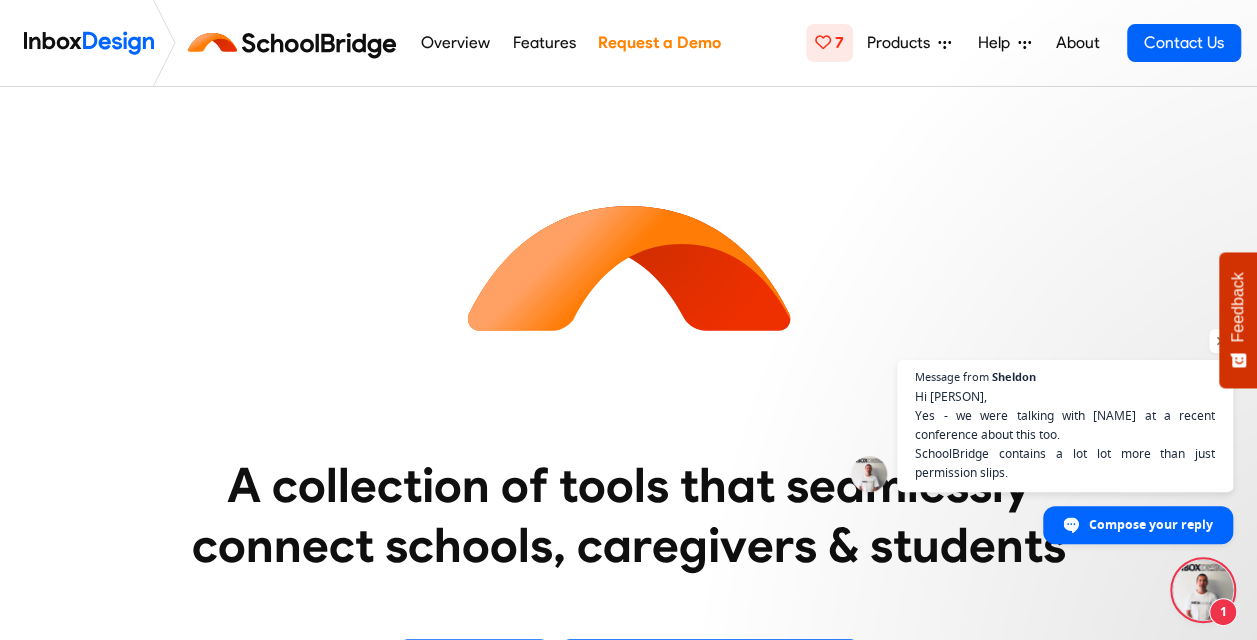 scroll, scrollTop: 1847, scrollLeft: 0, axis: vertical 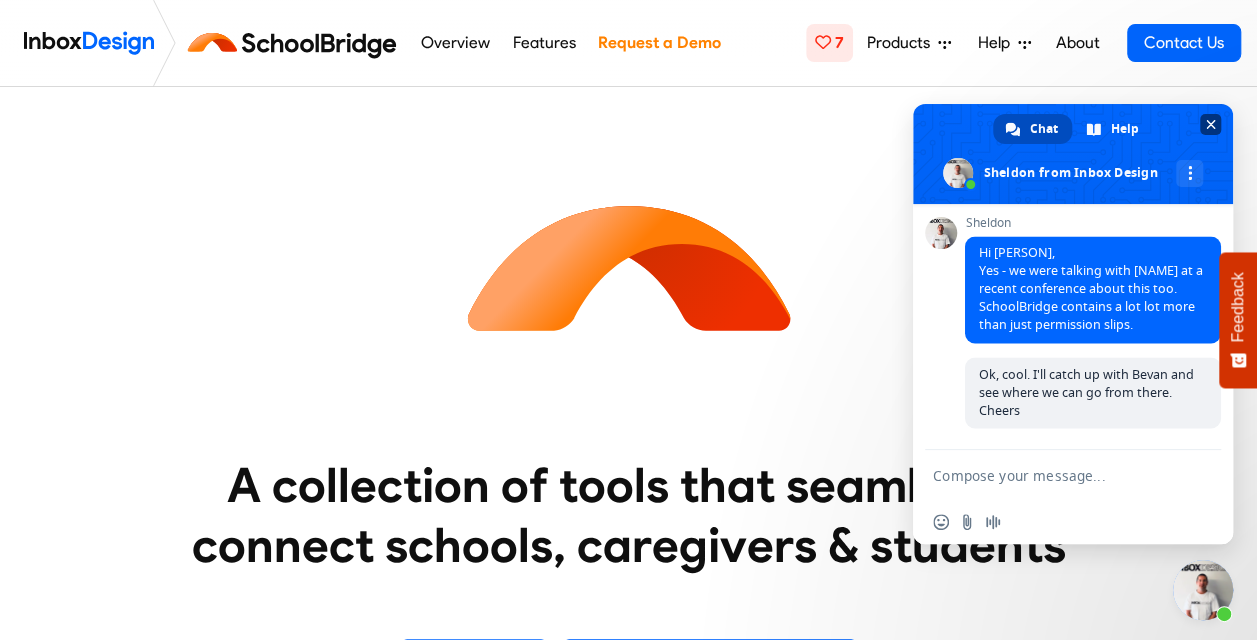 click at bounding box center [1211, 124] 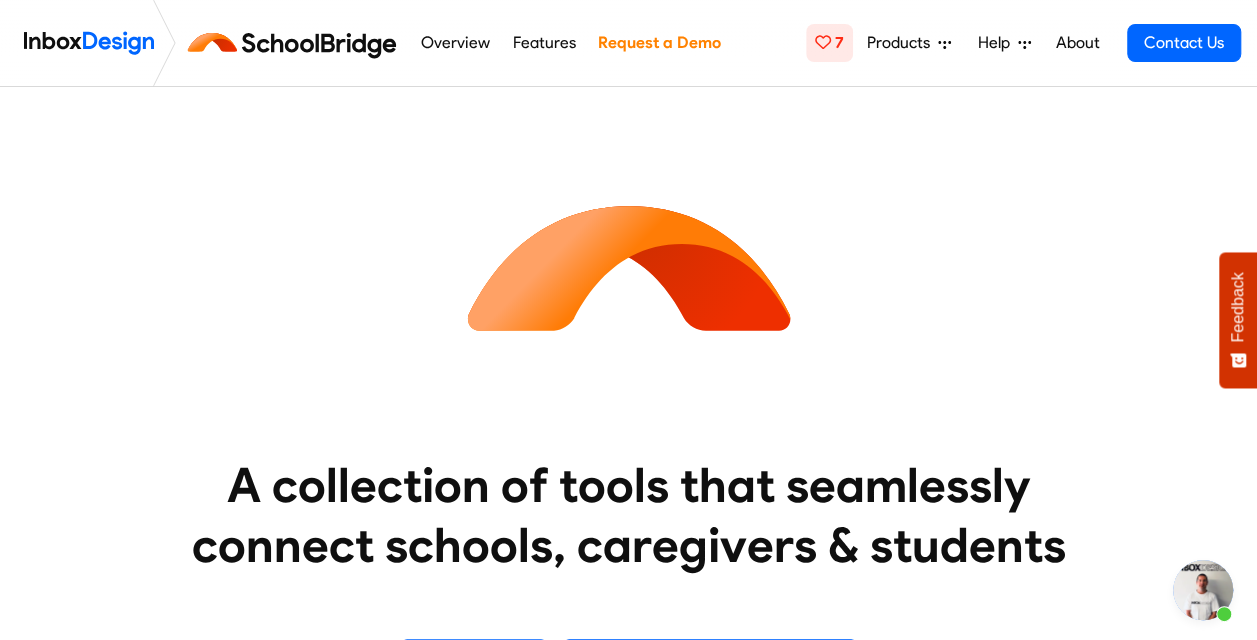 click at bounding box center (296, 43) 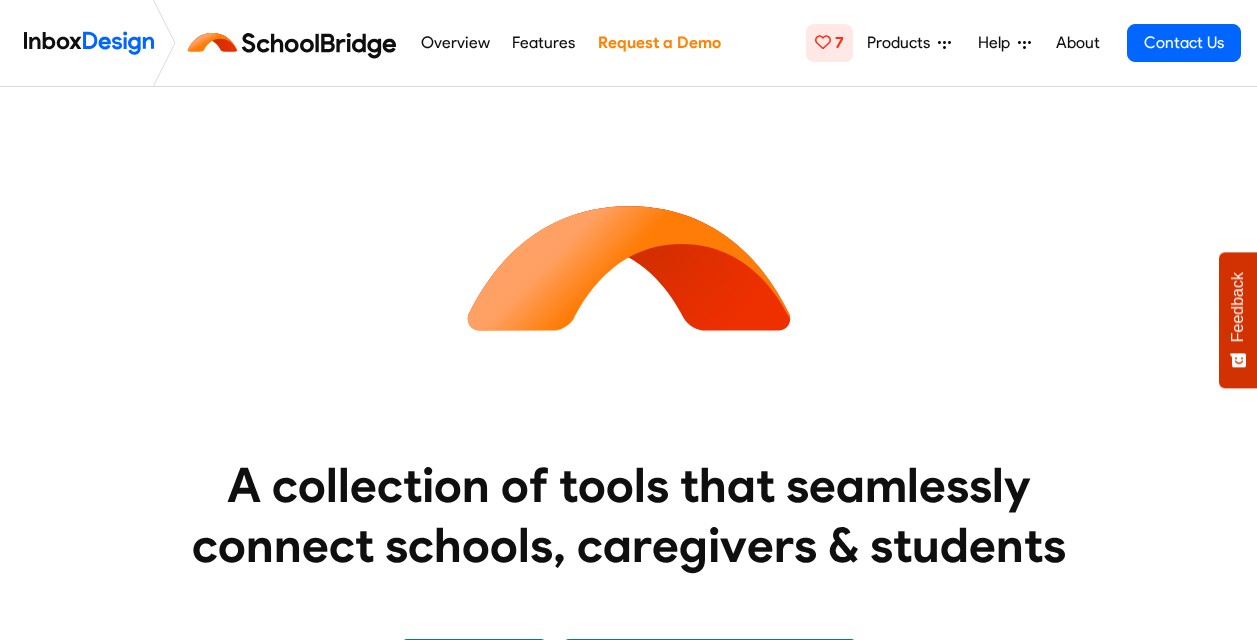 scroll, scrollTop: 0, scrollLeft: 0, axis: both 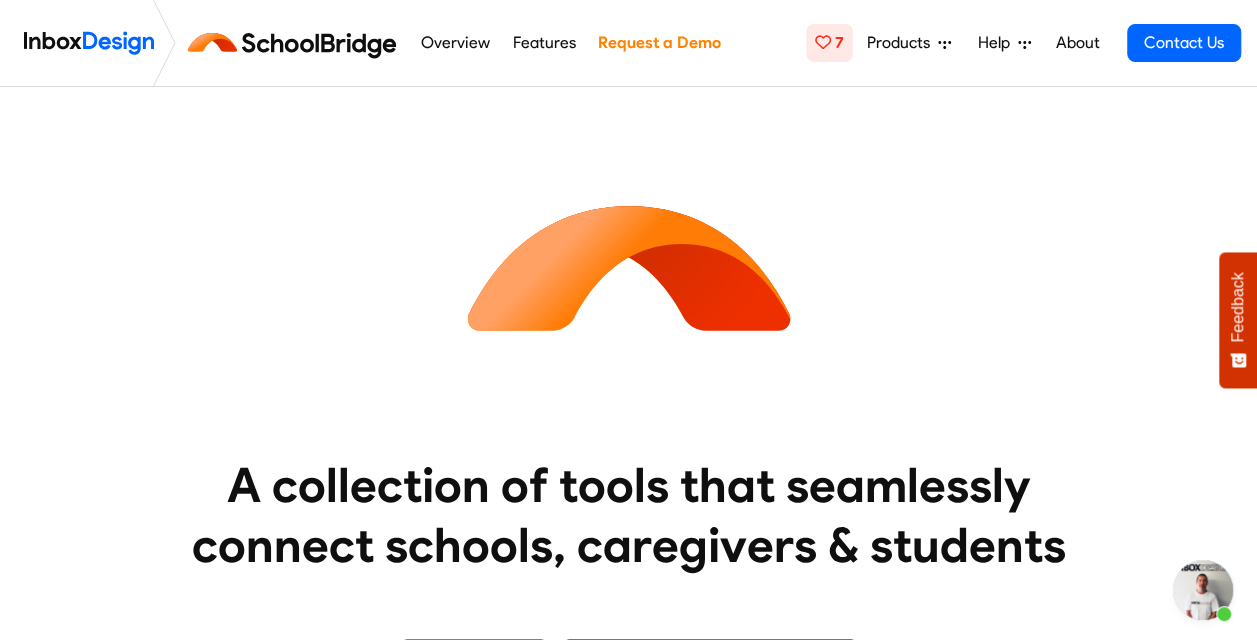click on "Features" at bounding box center (544, 43) 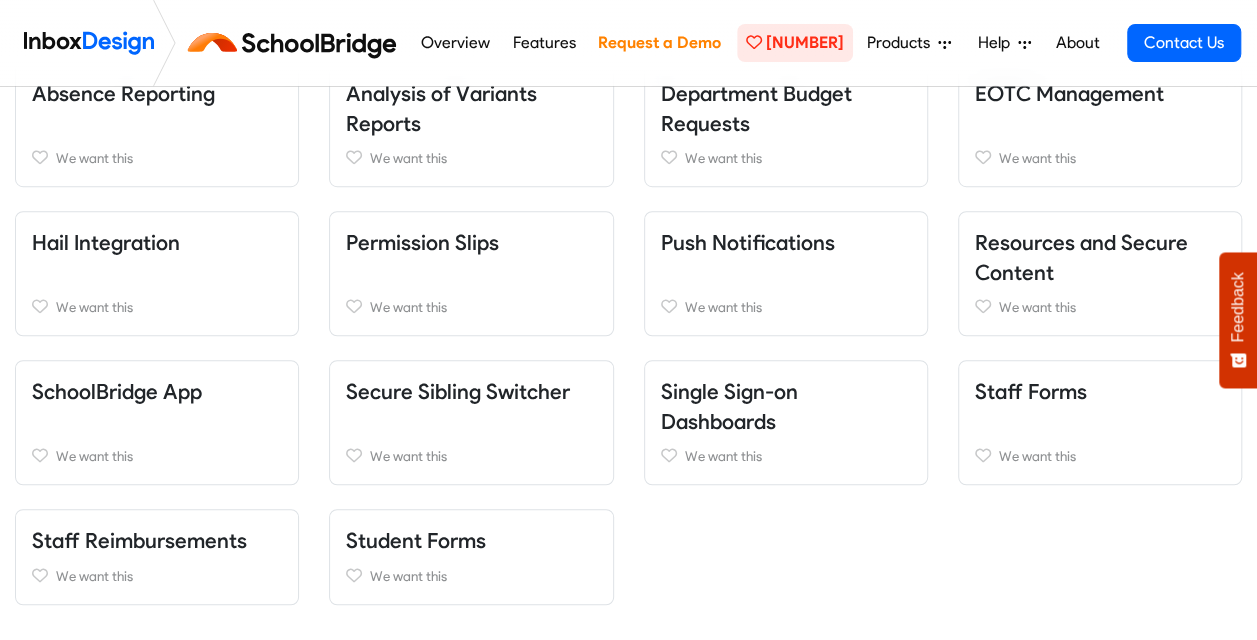 scroll, scrollTop: 600, scrollLeft: 0, axis: vertical 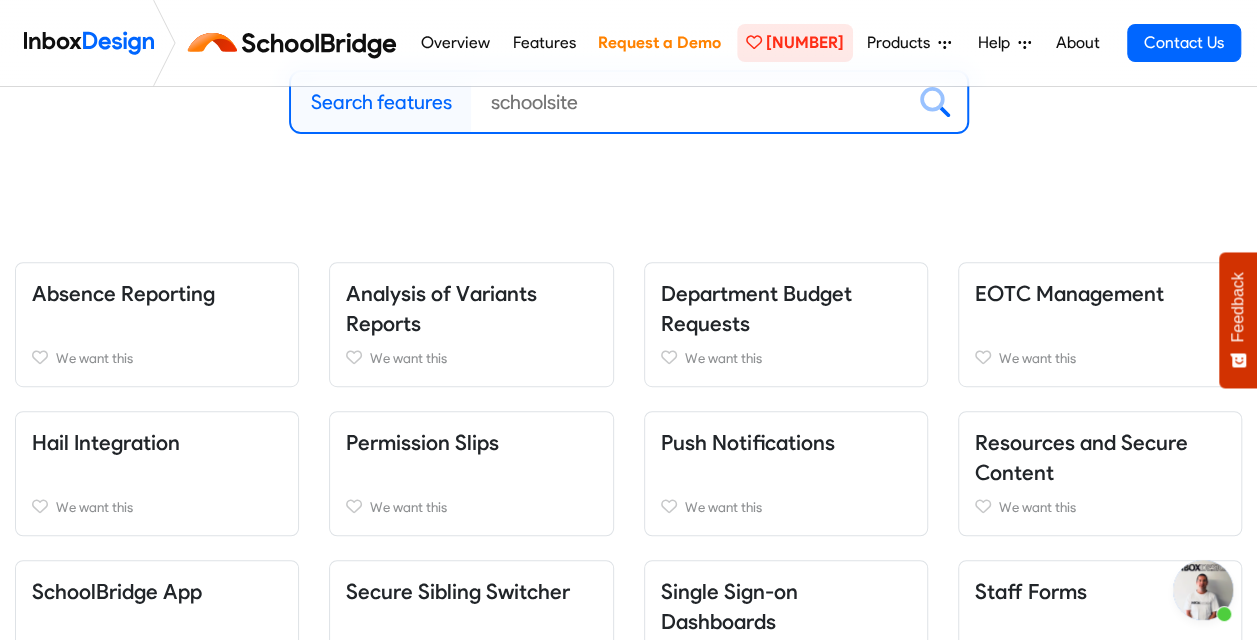 click at bounding box center [1203, 590] 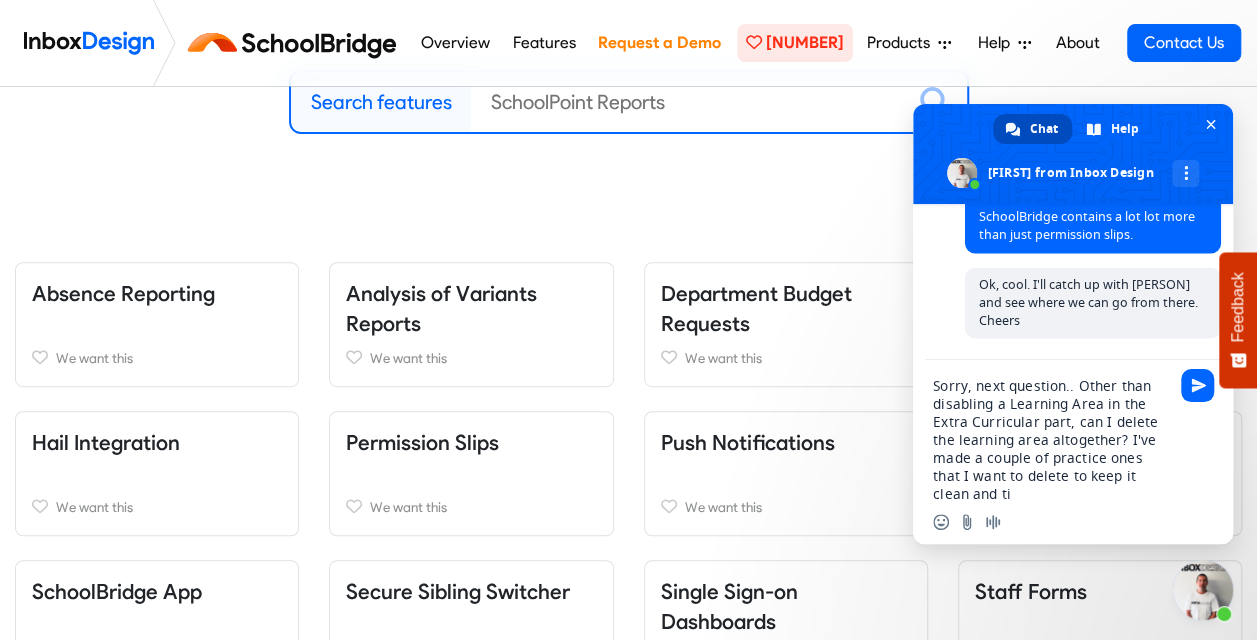 scroll, scrollTop: 3, scrollLeft: 0, axis: vertical 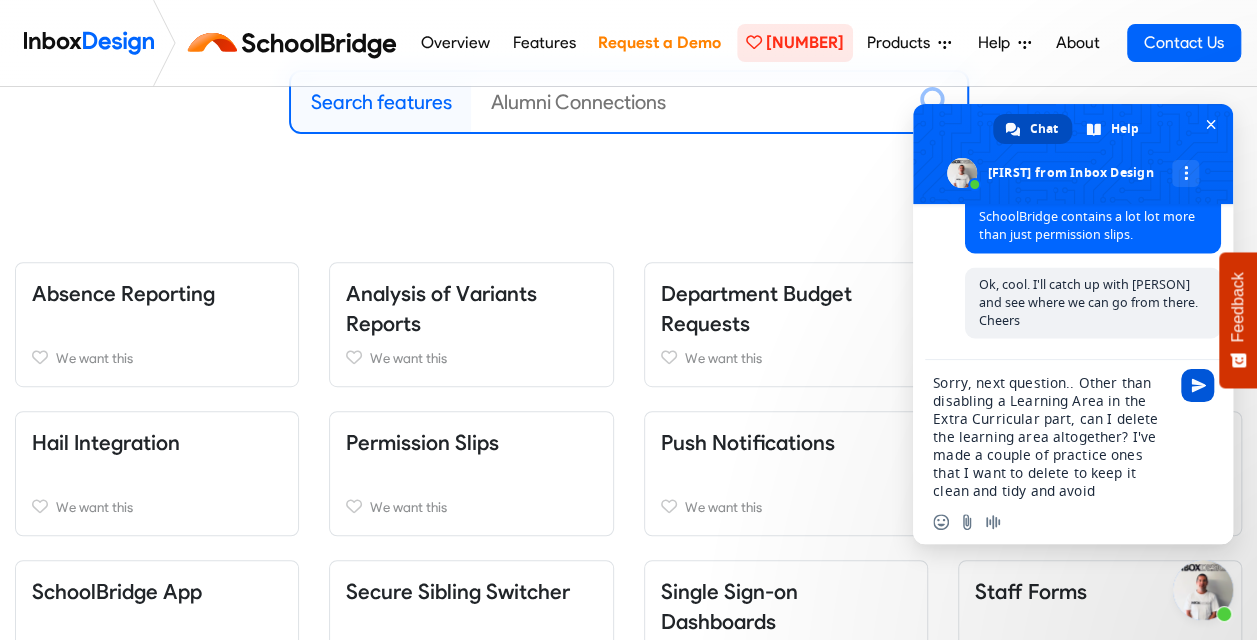 type on "Sorry, next question.. Other than disabling a Learning Area in the Extra Curricular part, can I delete the learning area altogether? I've made a couple of practice ones that I want to delete to keep it clean and tidy and avoid confusion..." 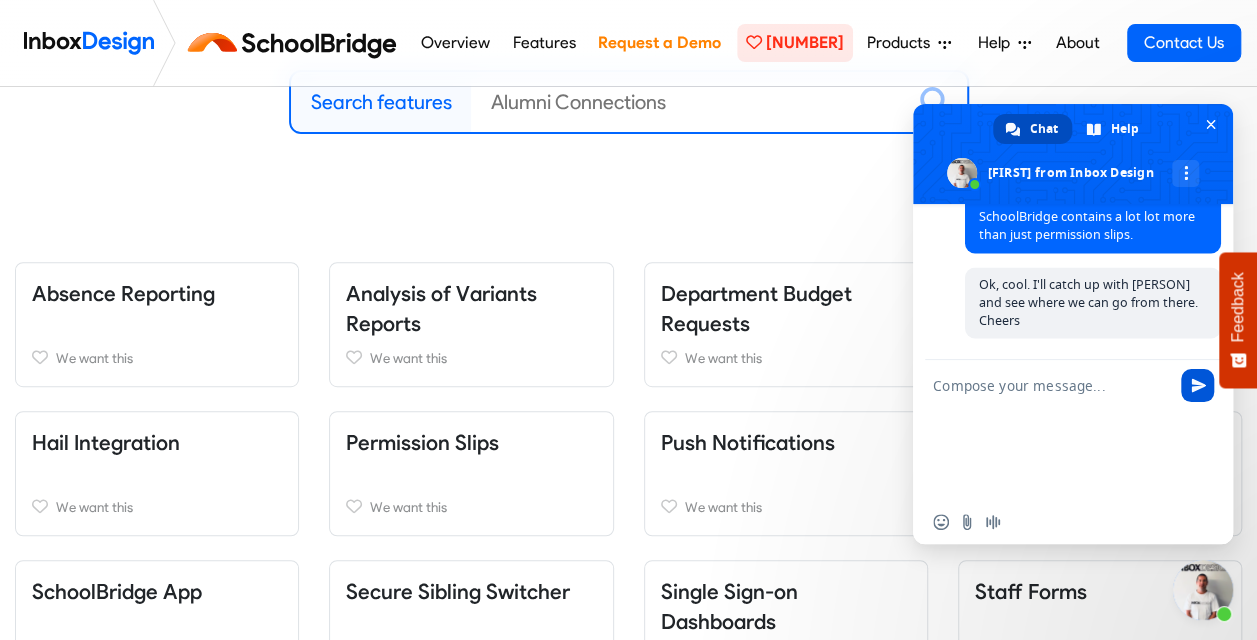 scroll, scrollTop: 2032, scrollLeft: 0, axis: vertical 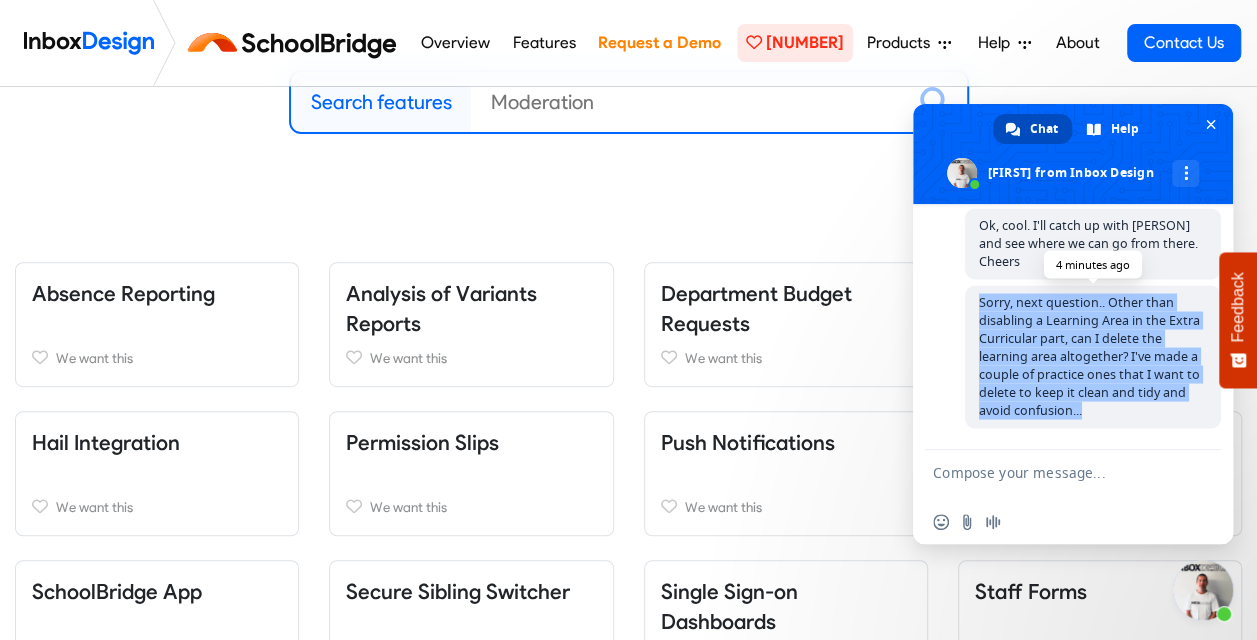 drag, startPoint x: 1141, startPoint y: 410, endPoint x: 980, endPoint y: 302, distance: 193.86852 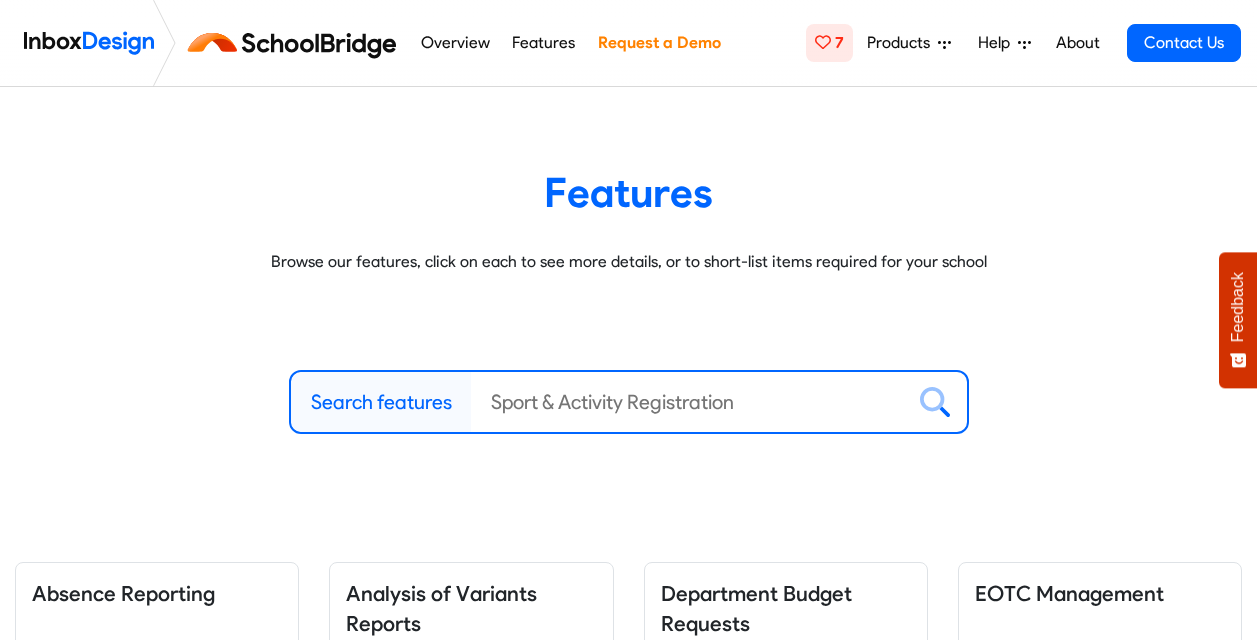 scroll, scrollTop: 300, scrollLeft: 0, axis: vertical 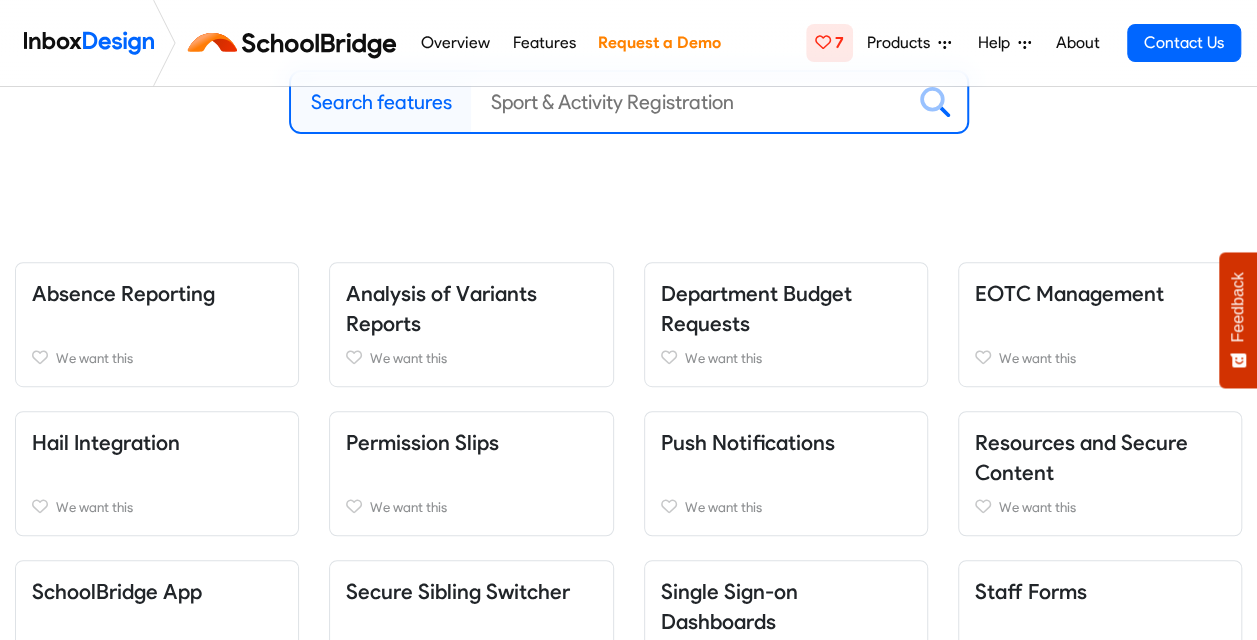 click on "Help" at bounding box center [909, 43] 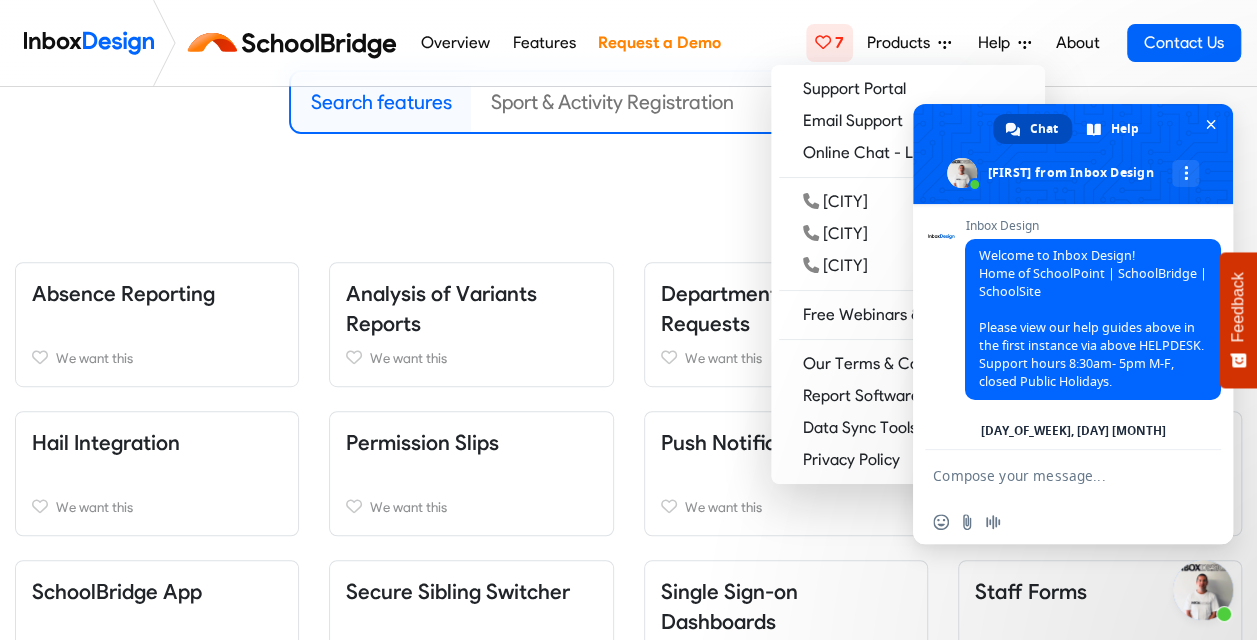 scroll, scrollTop: 2001, scrollLeft: 0, axis: vertical 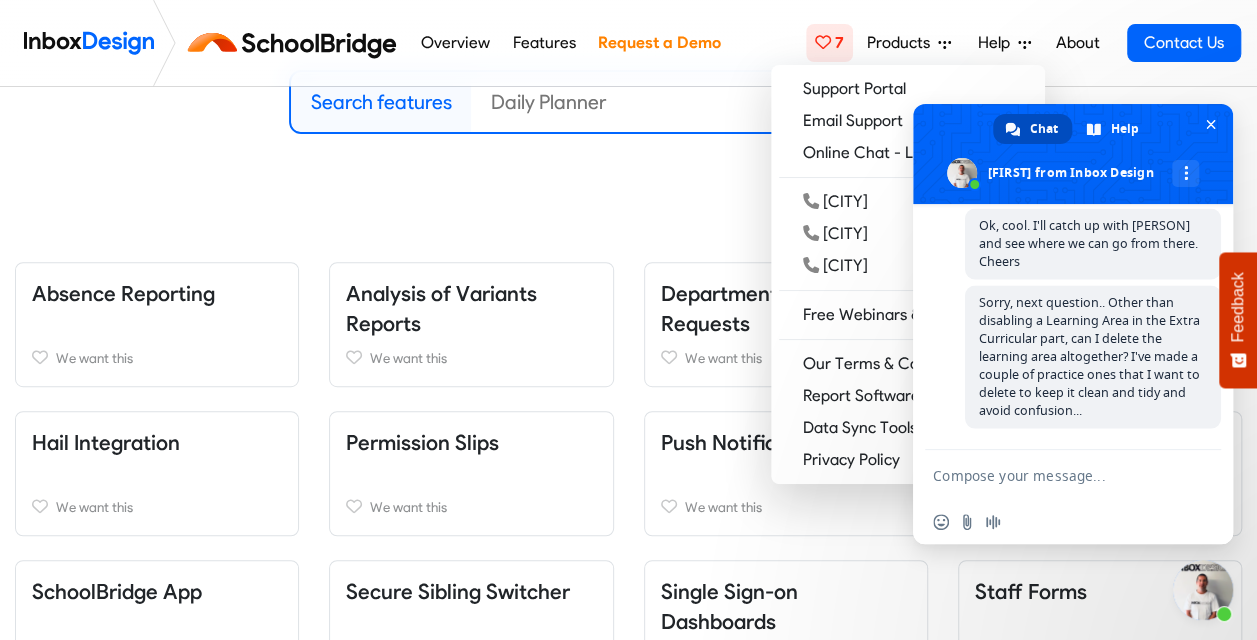 click on "Help" at bounding box center [1004, 43] 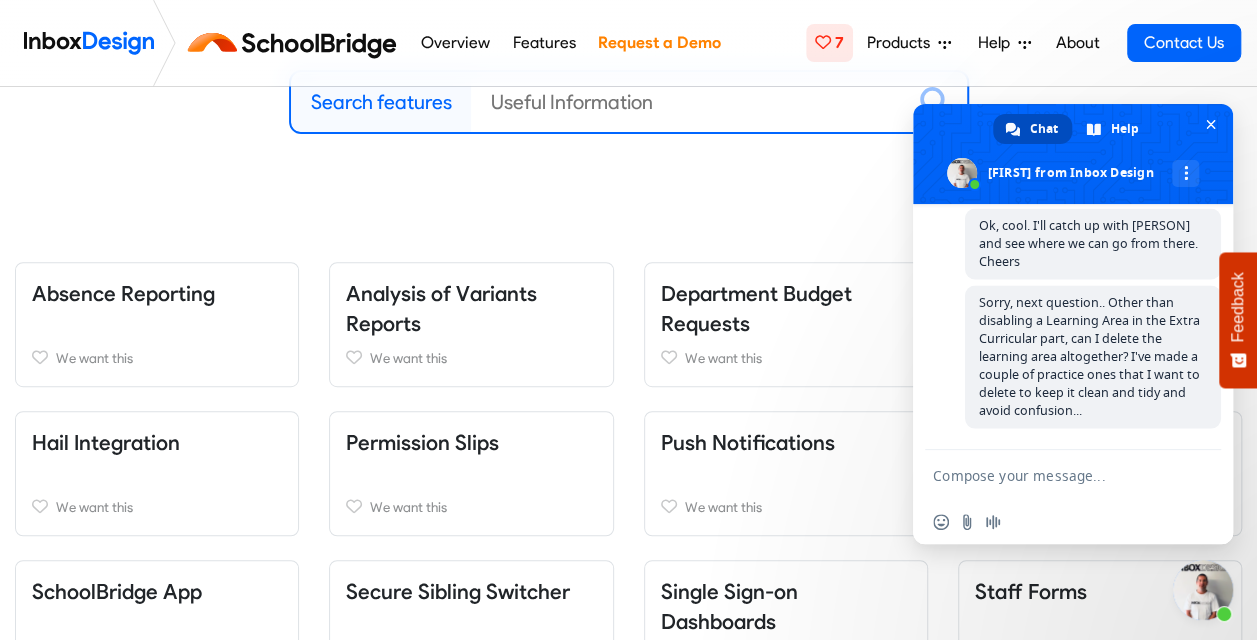 click at bounding box center [1053, 475] 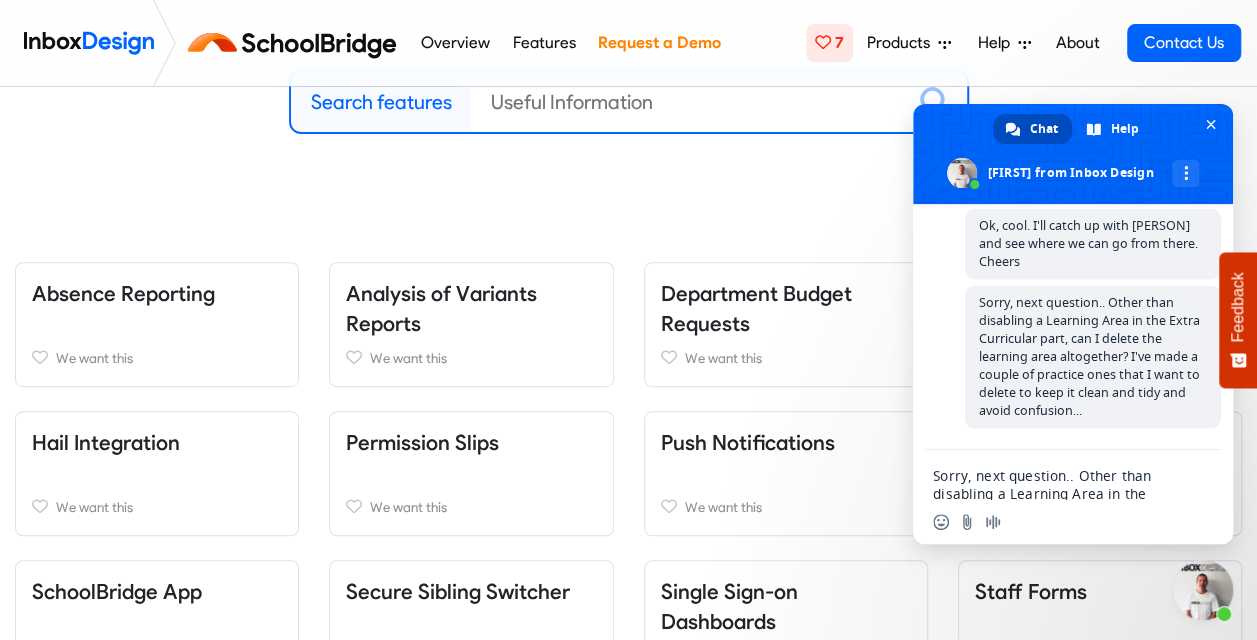 scroll, scrollTop: 93, scrollLeft: 0, axis: vertical 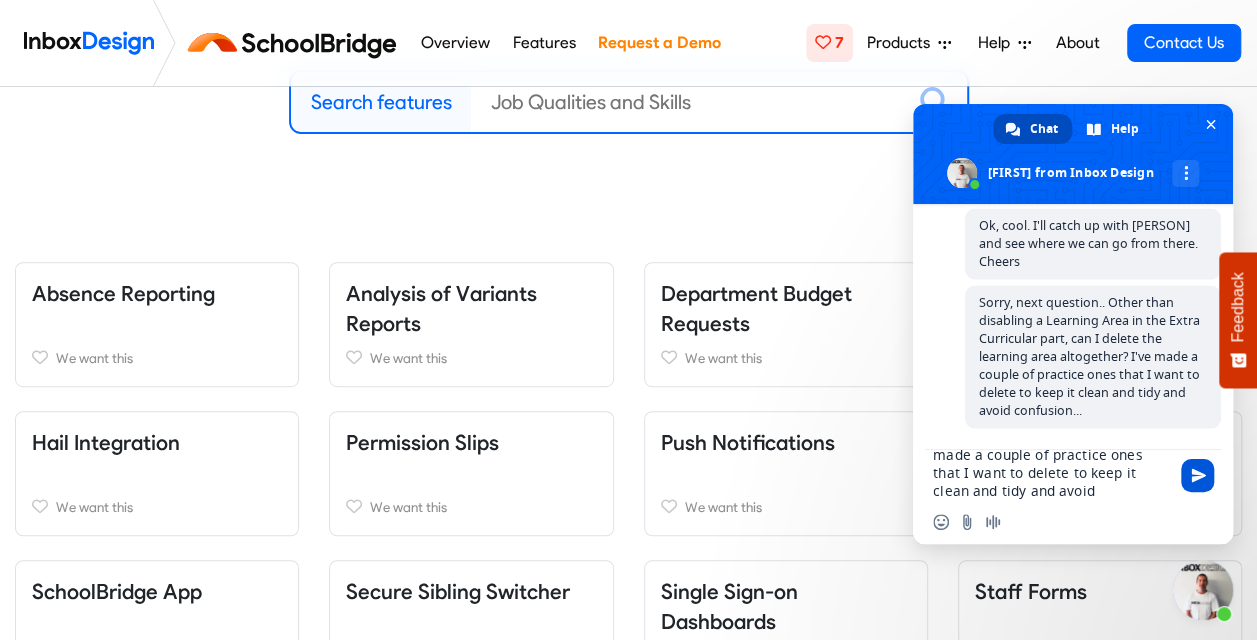 type on "Sorry, next question.. Other than disabling a Learning Area in the Extra Curricular part, can I delete the learning area altogether? I've made a couple of practice ones that I want to delete to keep it clean and tidy and avoid confusion..." 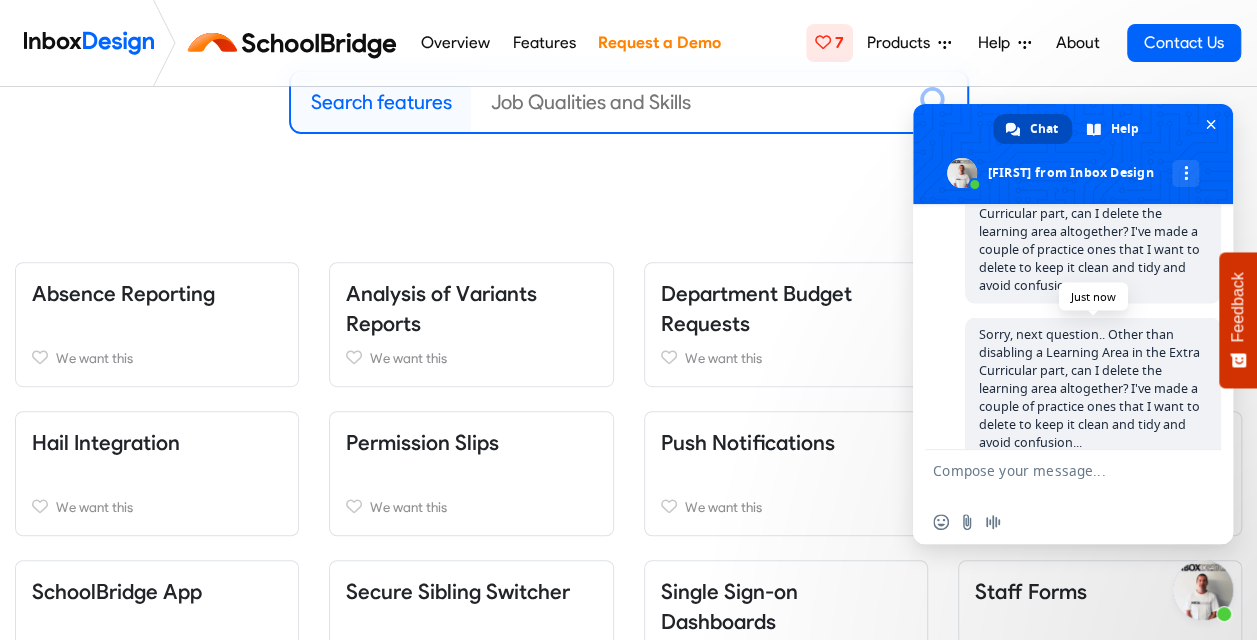 scroll, scrollTop: 5, scrollLeft: 0, axis: vertical 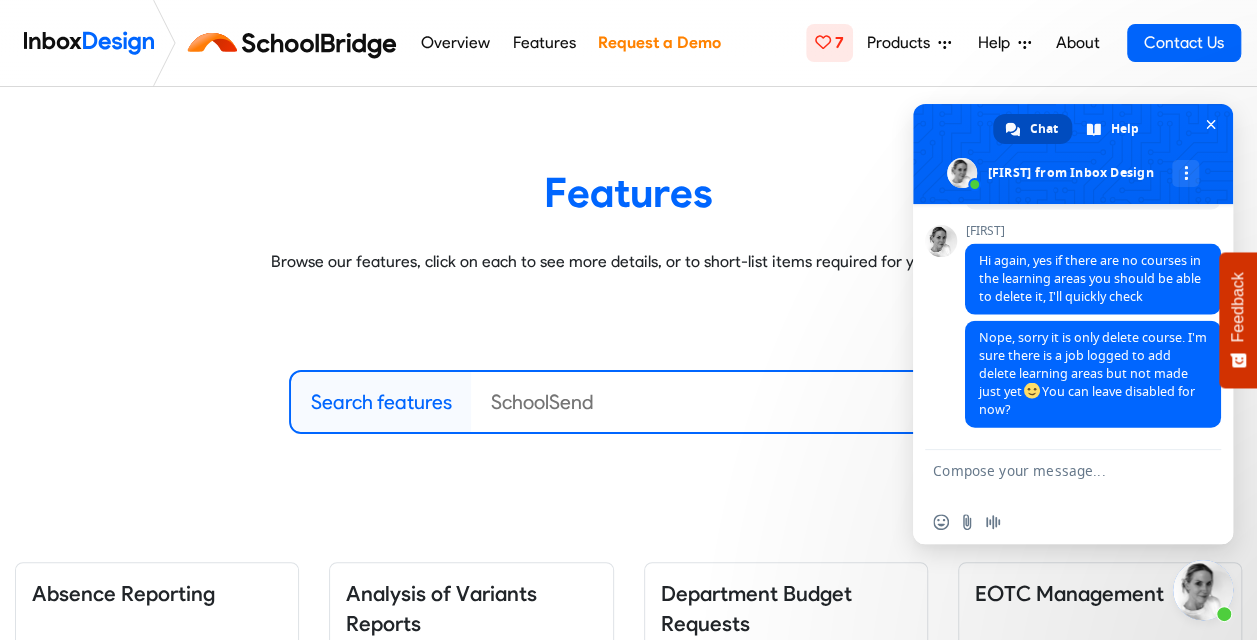 click at bounding box center (1053, 475) 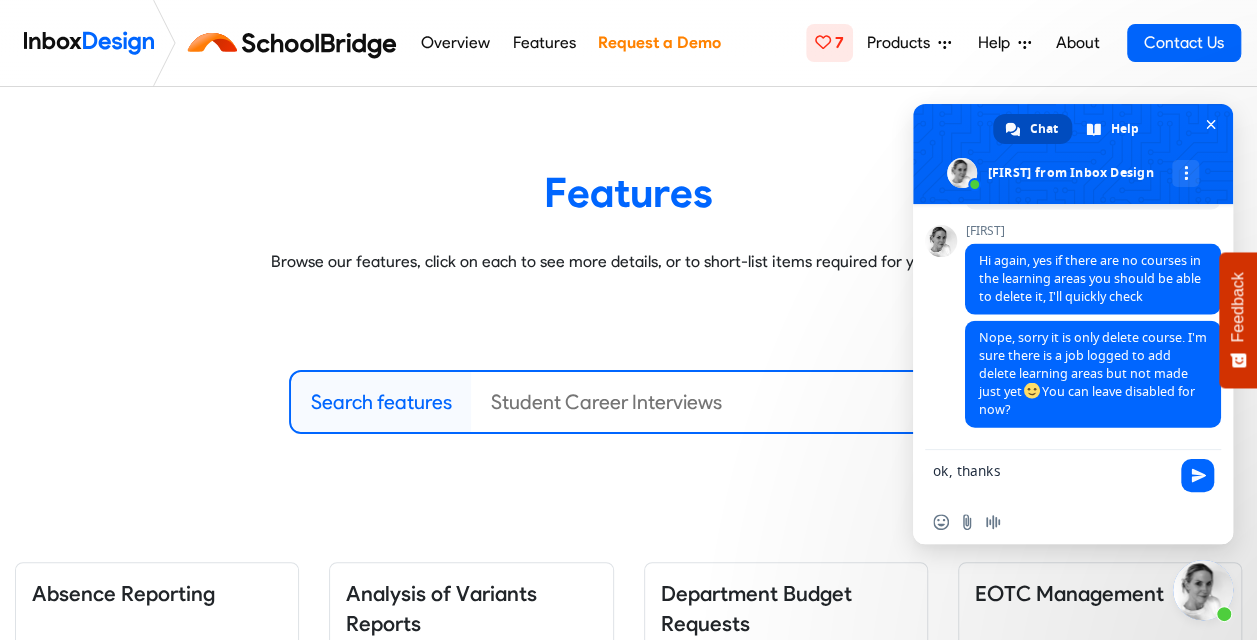 type on "ok, thanks." 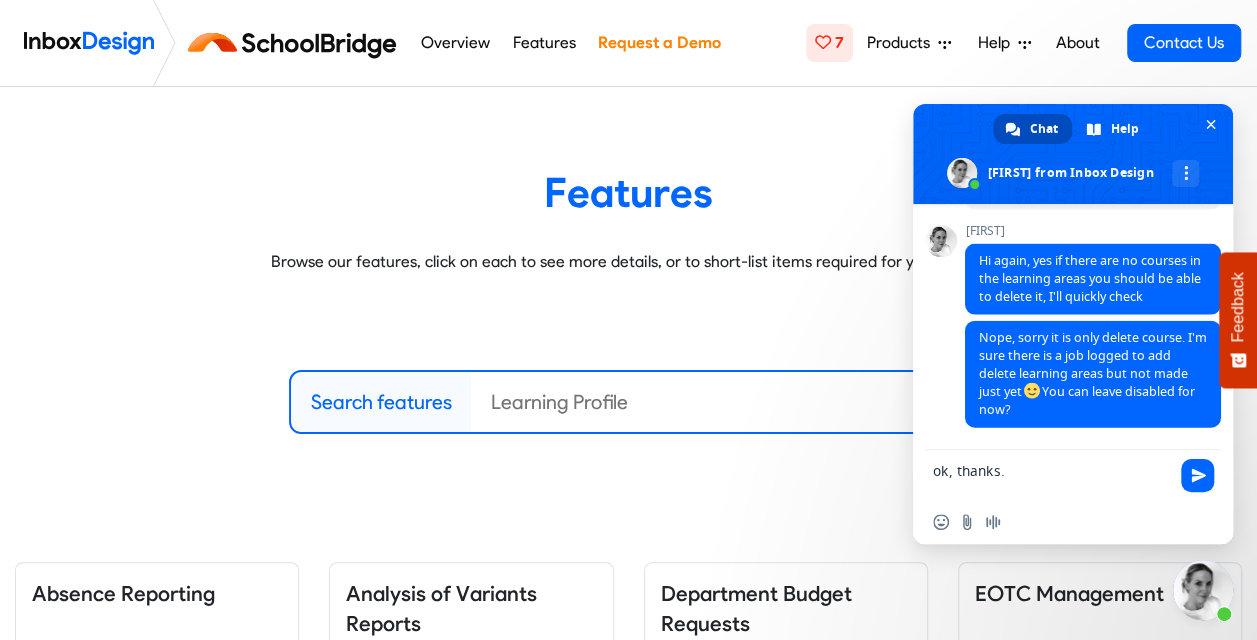 type 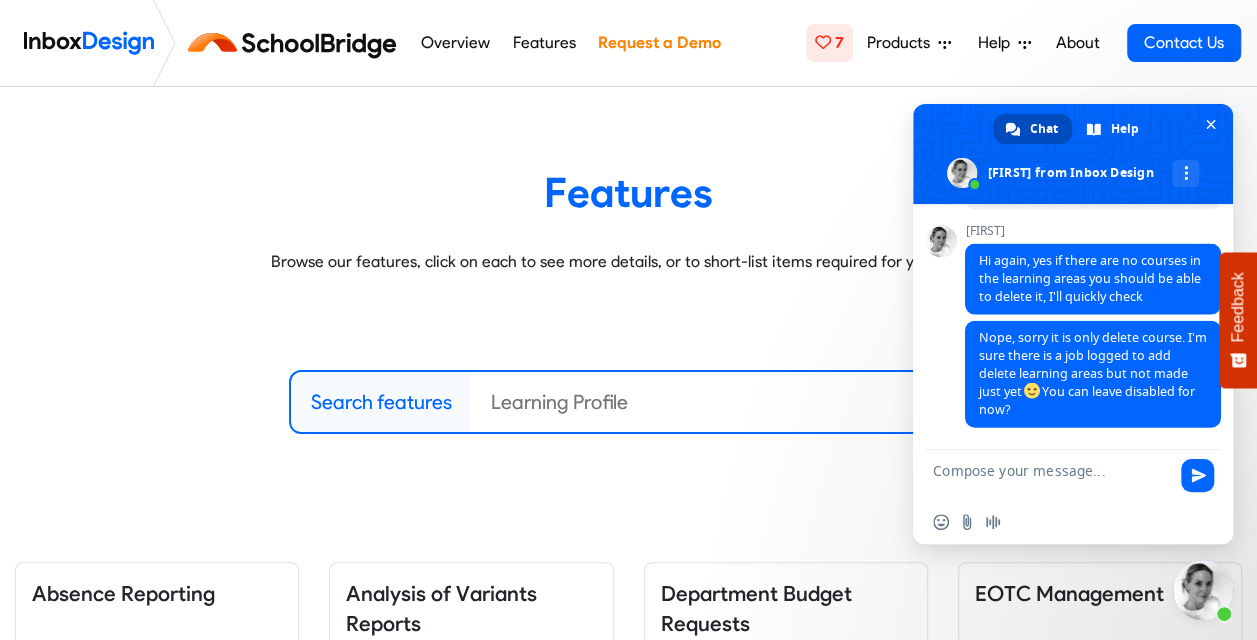 scroll, scrollTop: 2450, scrollLeft: 0, axis: vertical 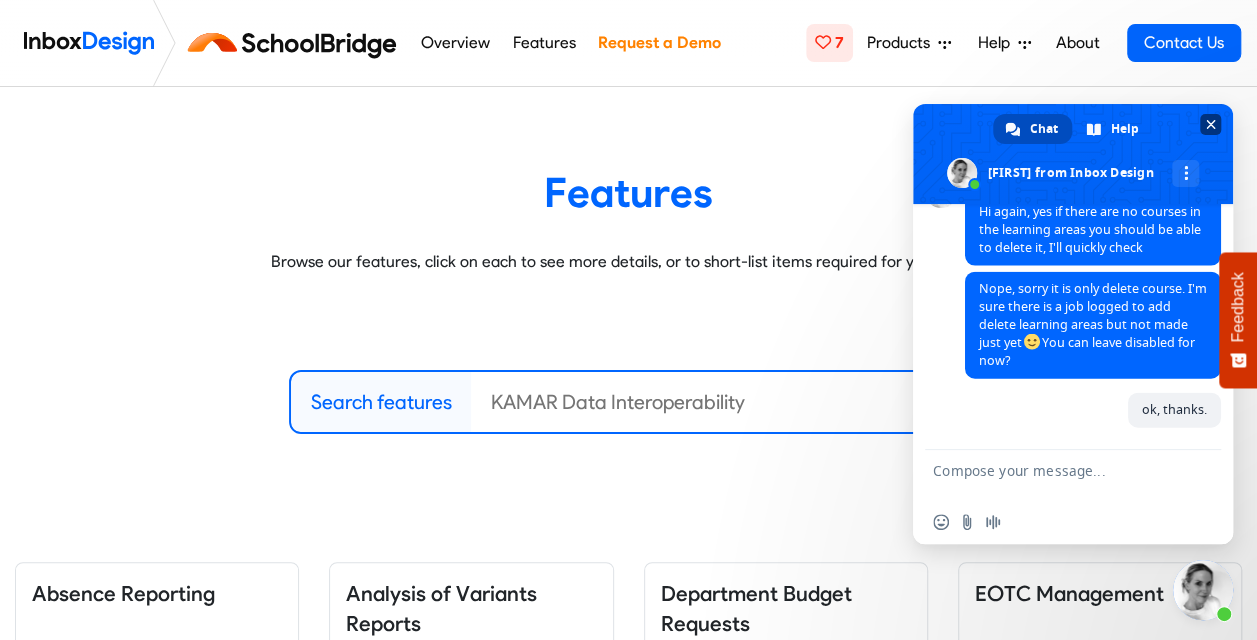 drag, startPoint x: 1213, startPoint y: 113, endPoint x: 1204, endPoint y: 120, distance: 11.401754 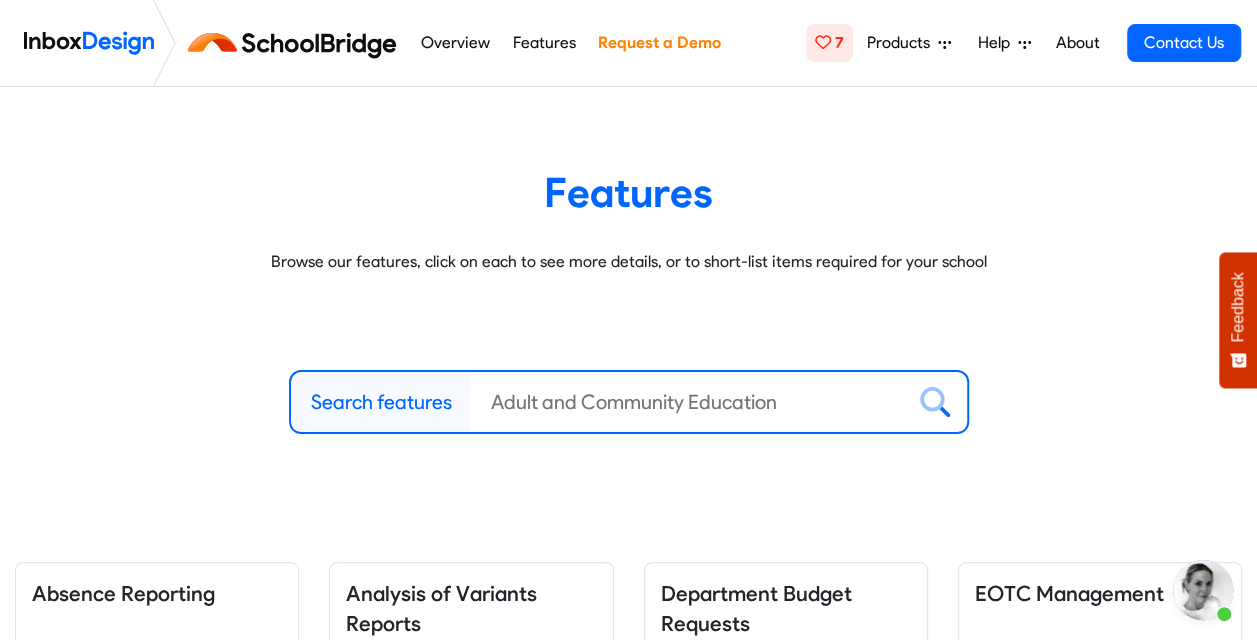 scroll, scrollTop: 2364, scrollLeft: 0, axis: vertical 